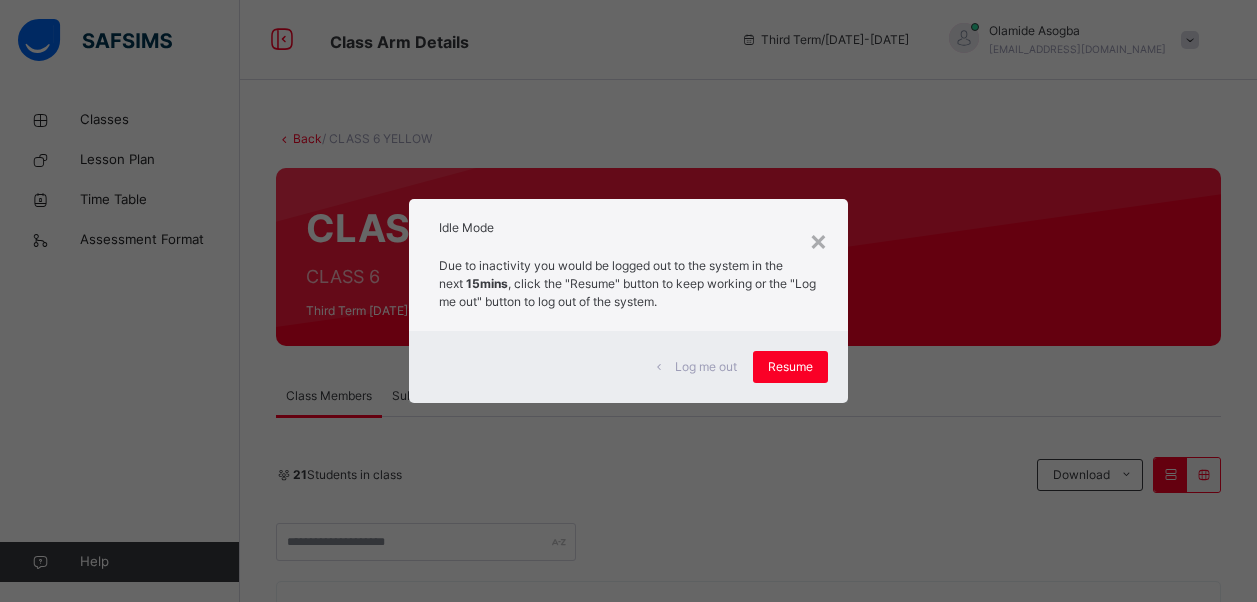 scroll, scrollTop: 0, scrollLeft: 0, axis: both 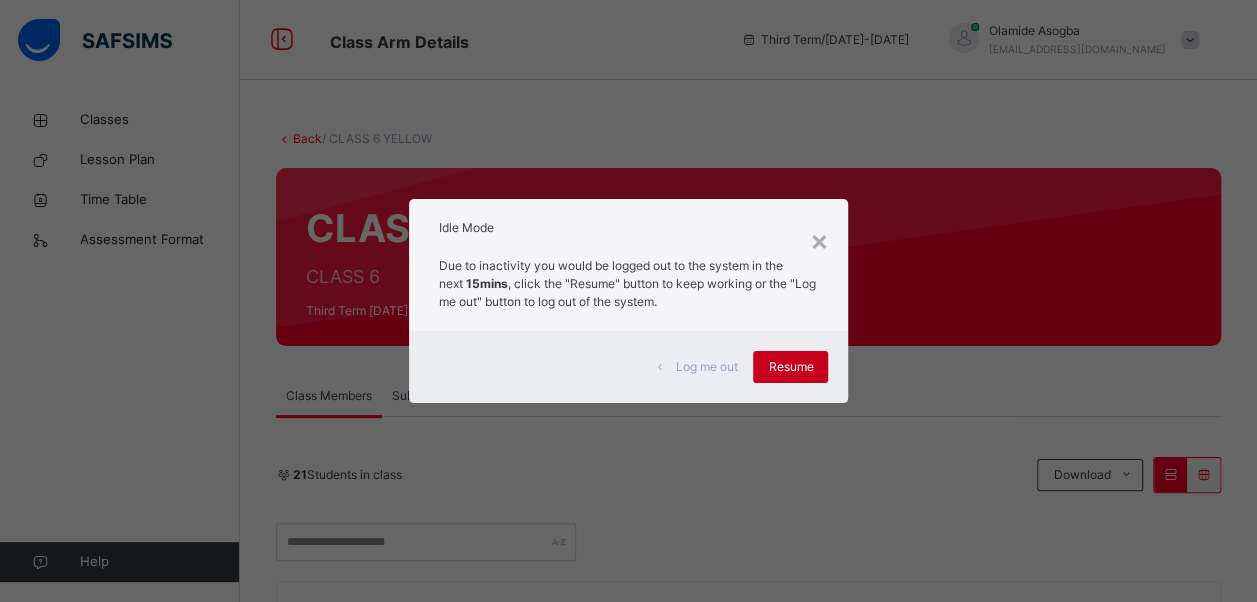 click on "Resume" at bounding box center [790, 367] 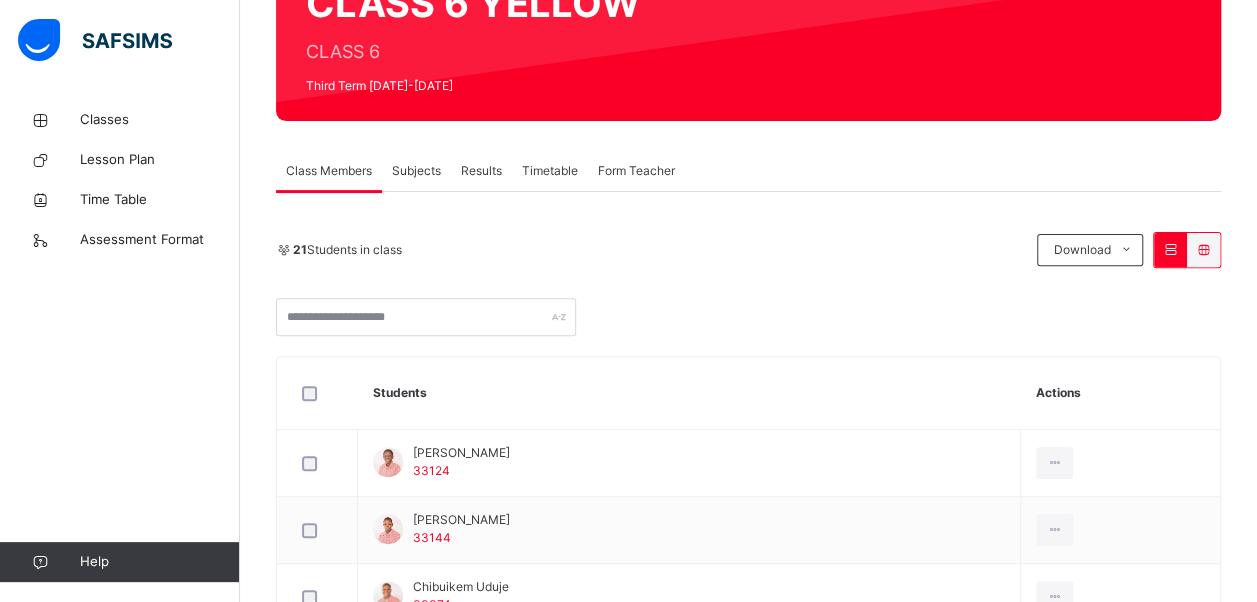 scroll, scrollTop: 0, scrollLeft: 0, axis: both 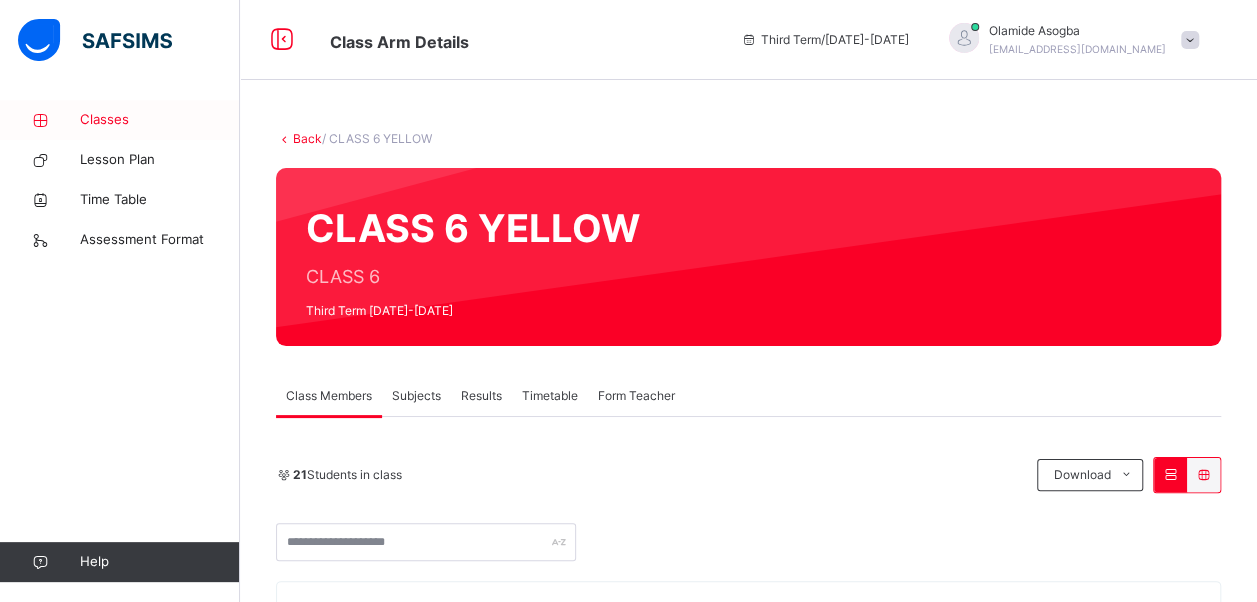 click on "Classes" at bounding box center [160, 120] 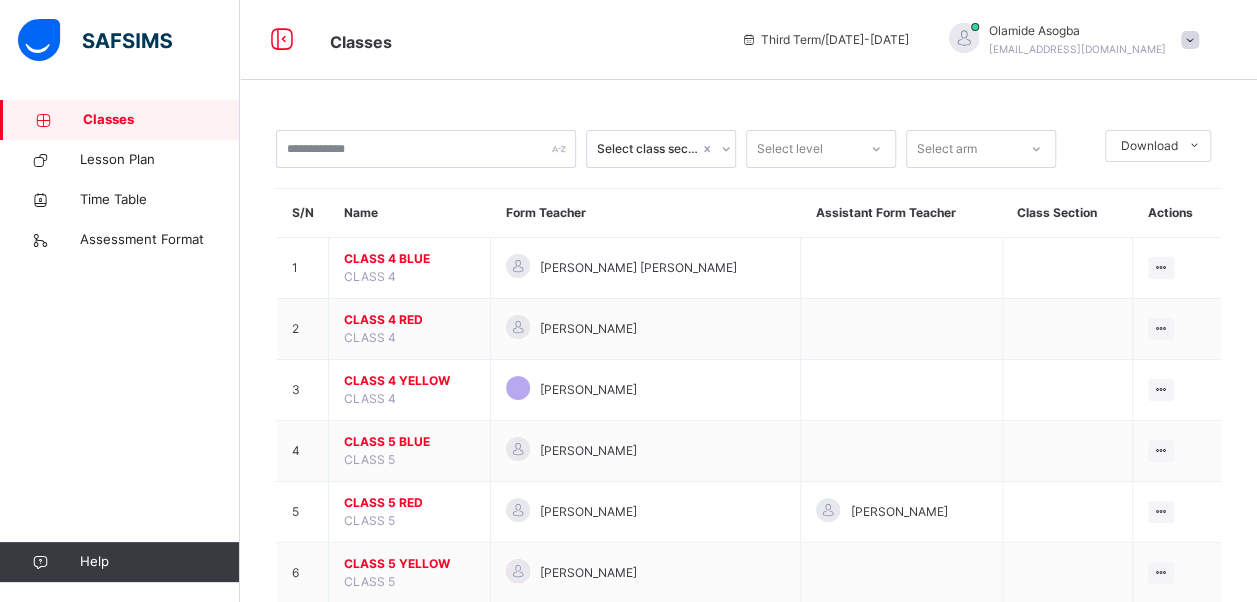 click on "Third Term  /  2024-2025" at bounding box center [825, 40] 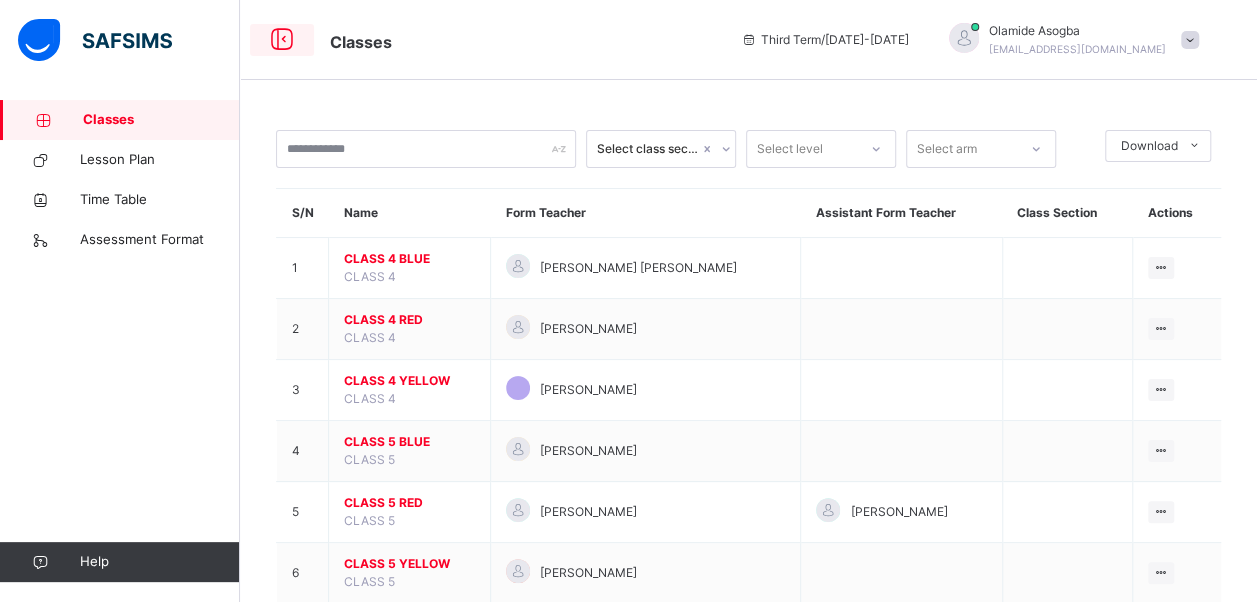 click at bounding box center [282, 40] 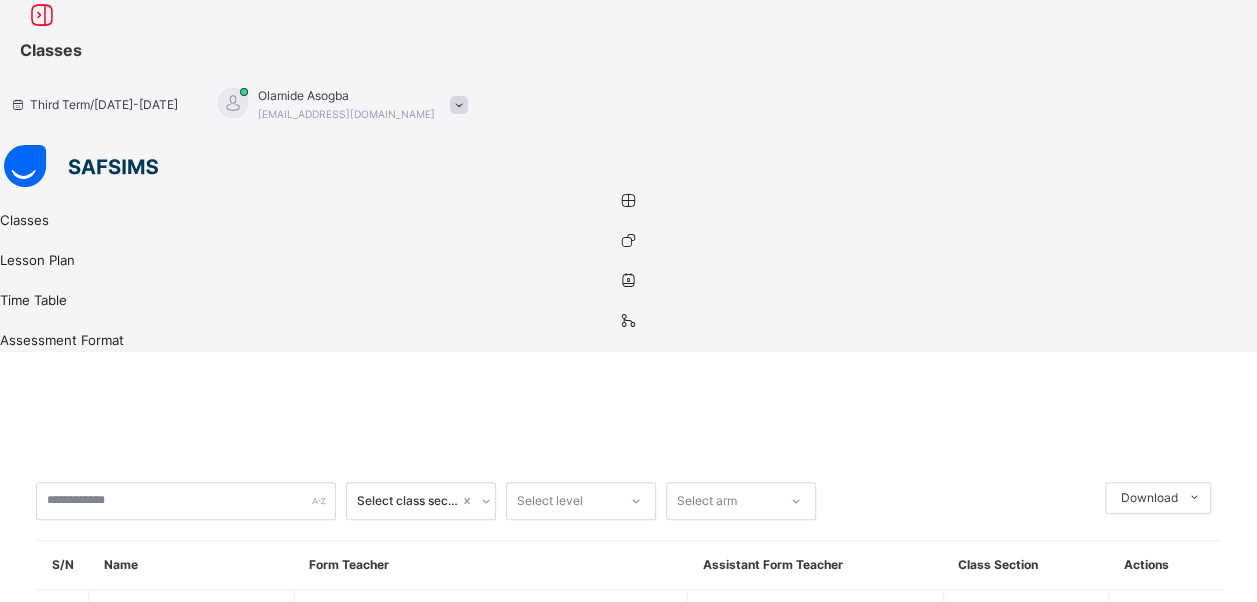 click 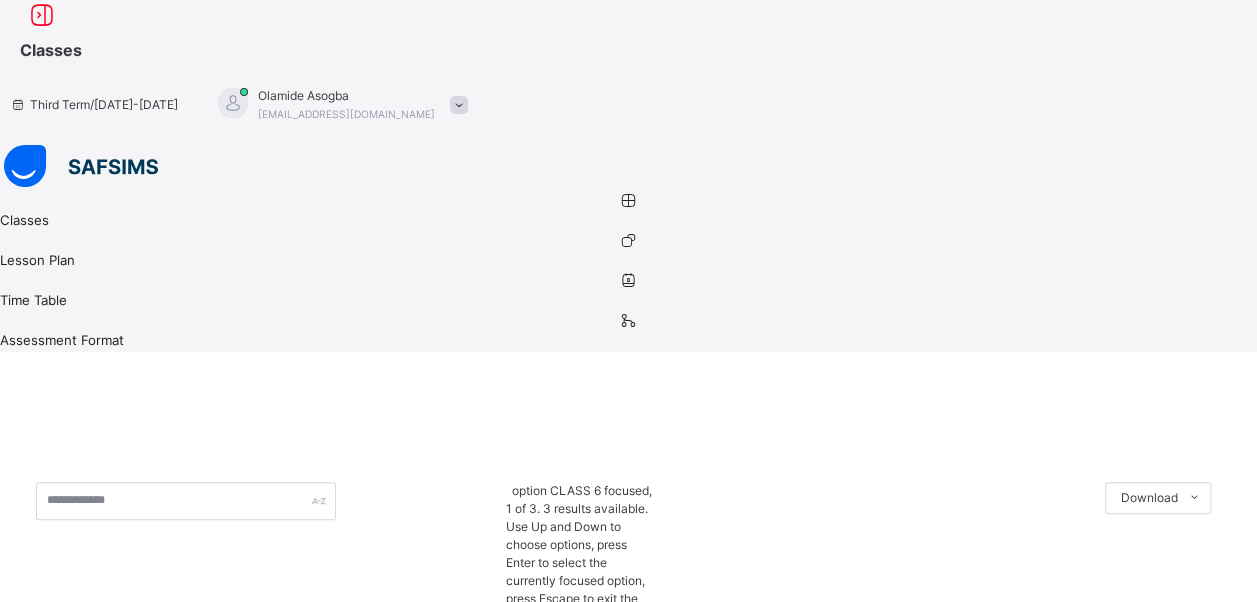 click at bounding box center [636, 681] 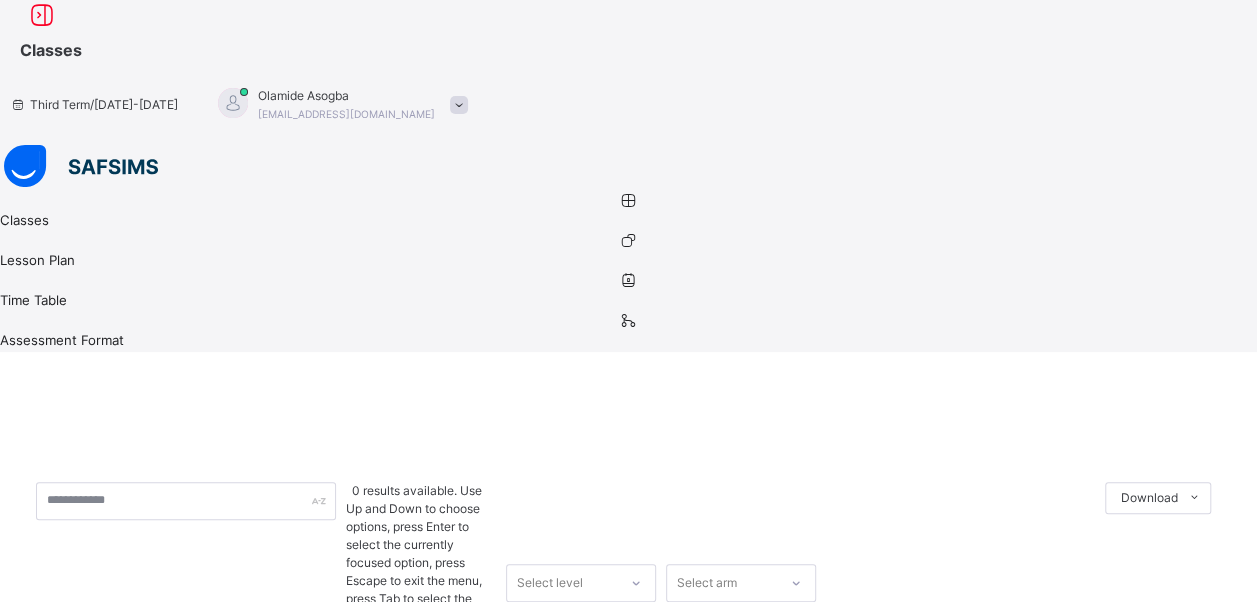 click 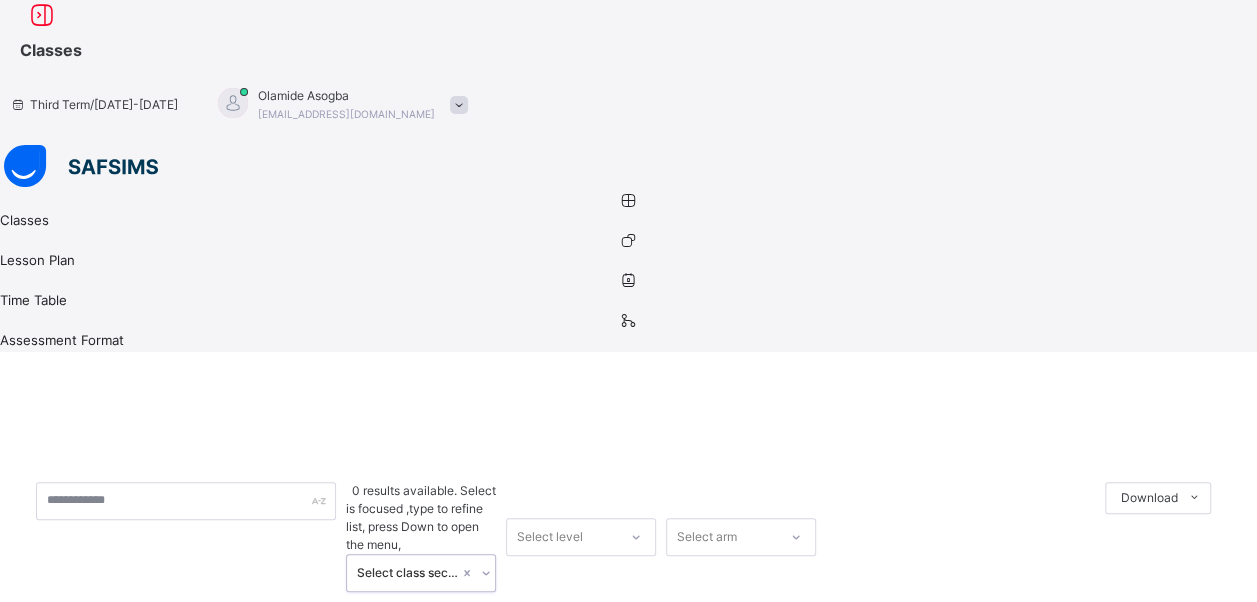 click 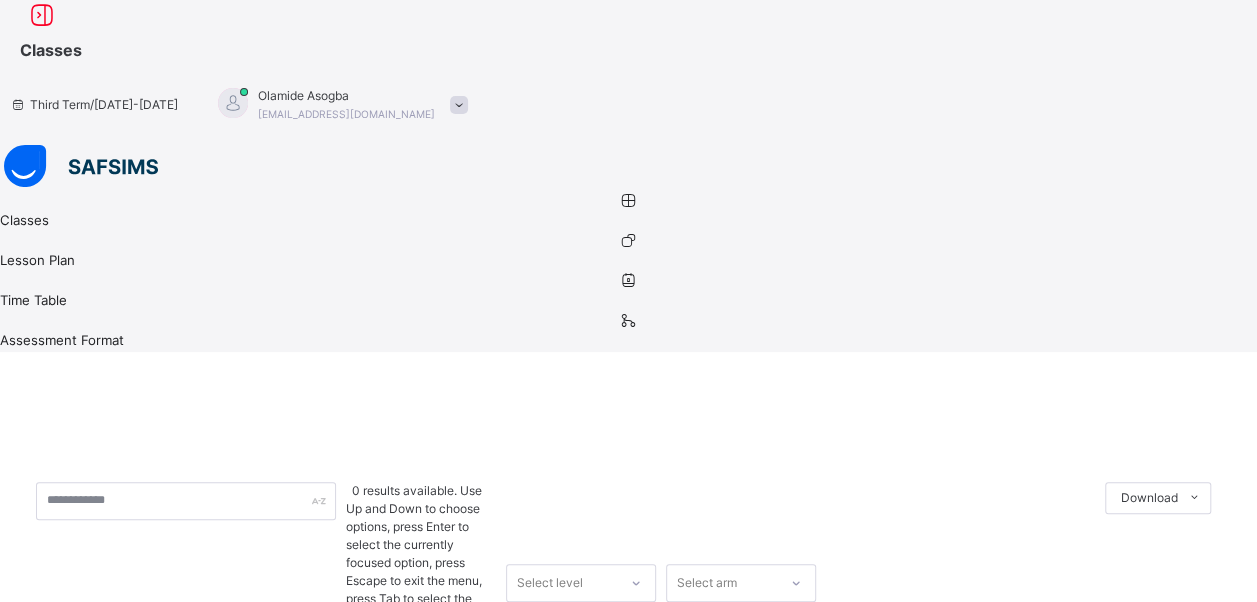 click 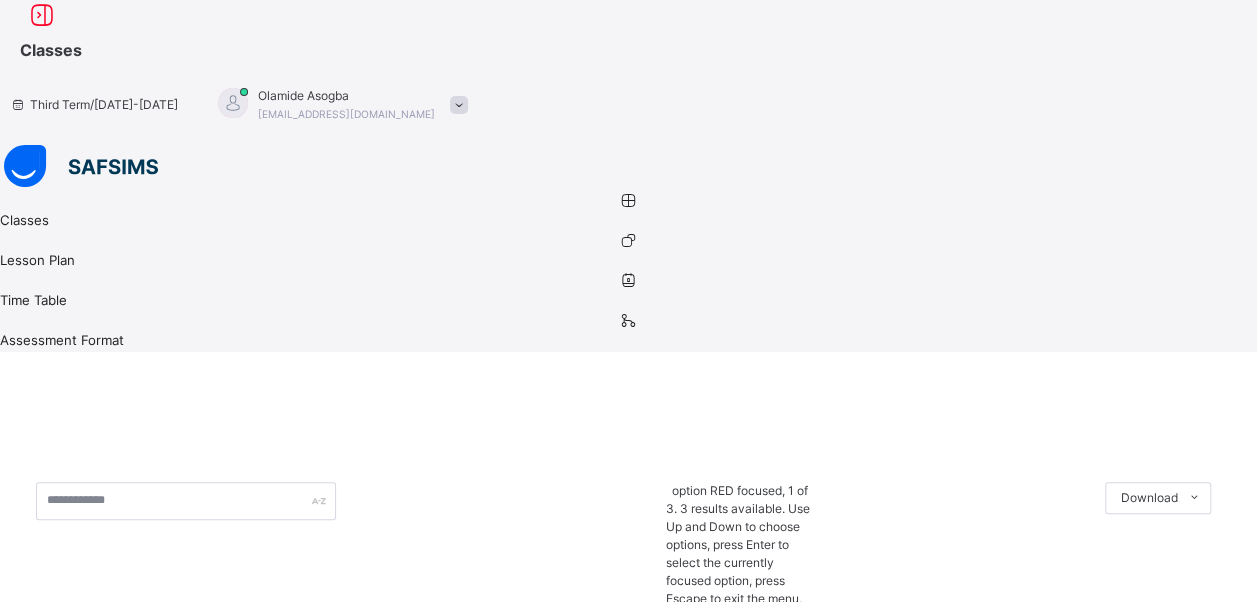 click on "Select arm" at bounding box center [722, 663] 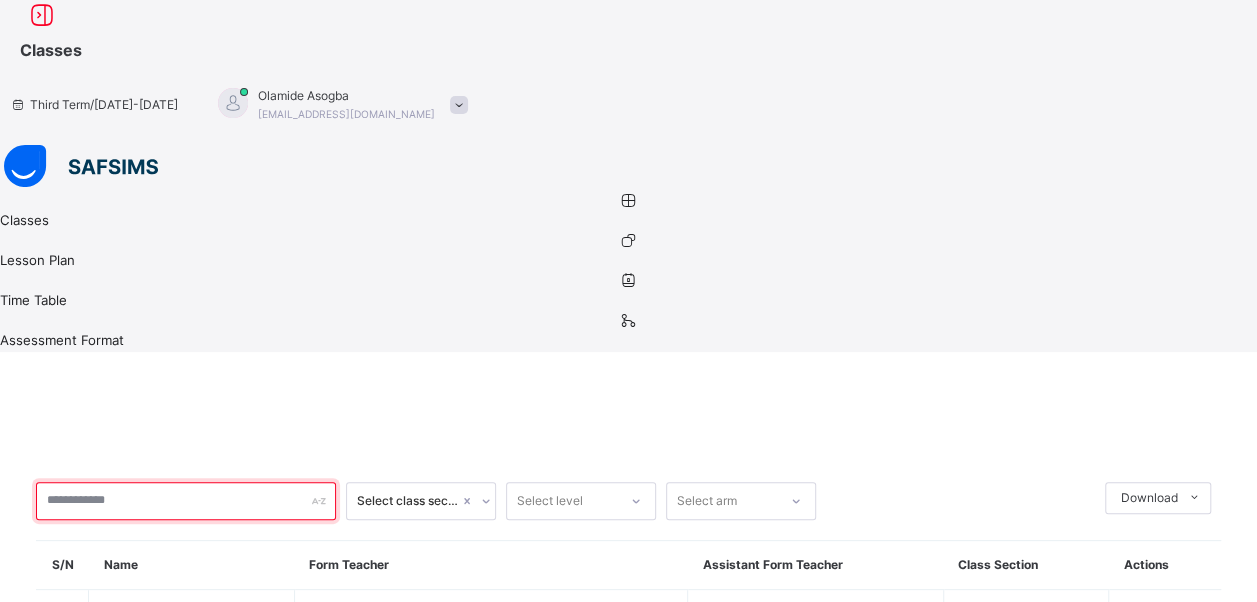 click at bounding box center [186, 501] 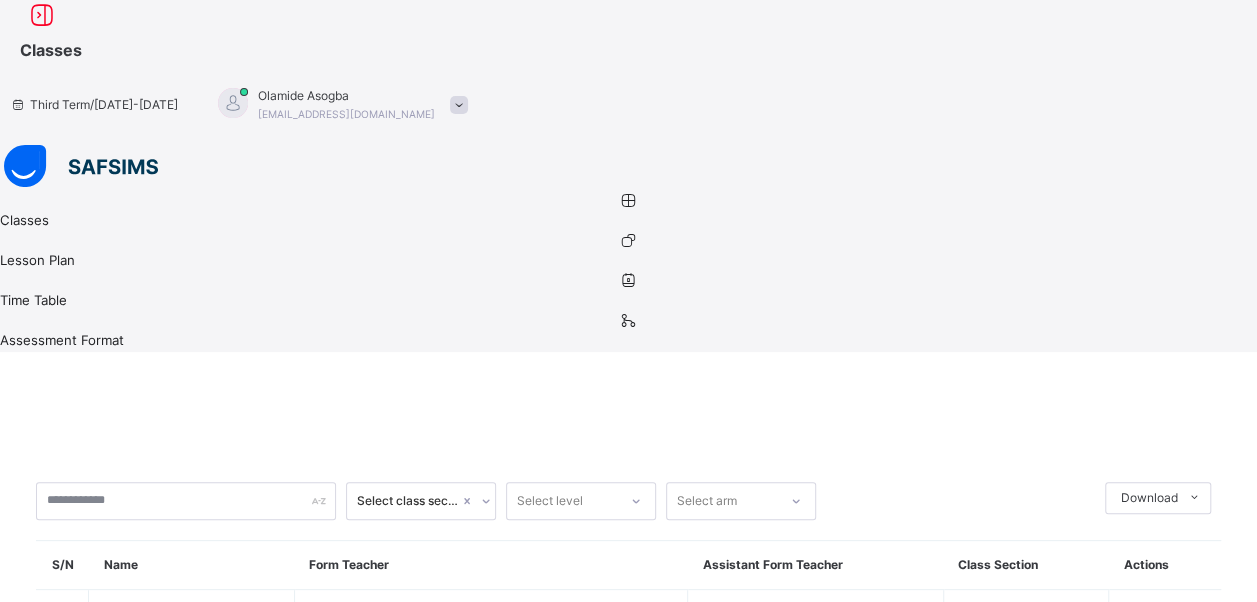 click at bounding box center (18, 104) 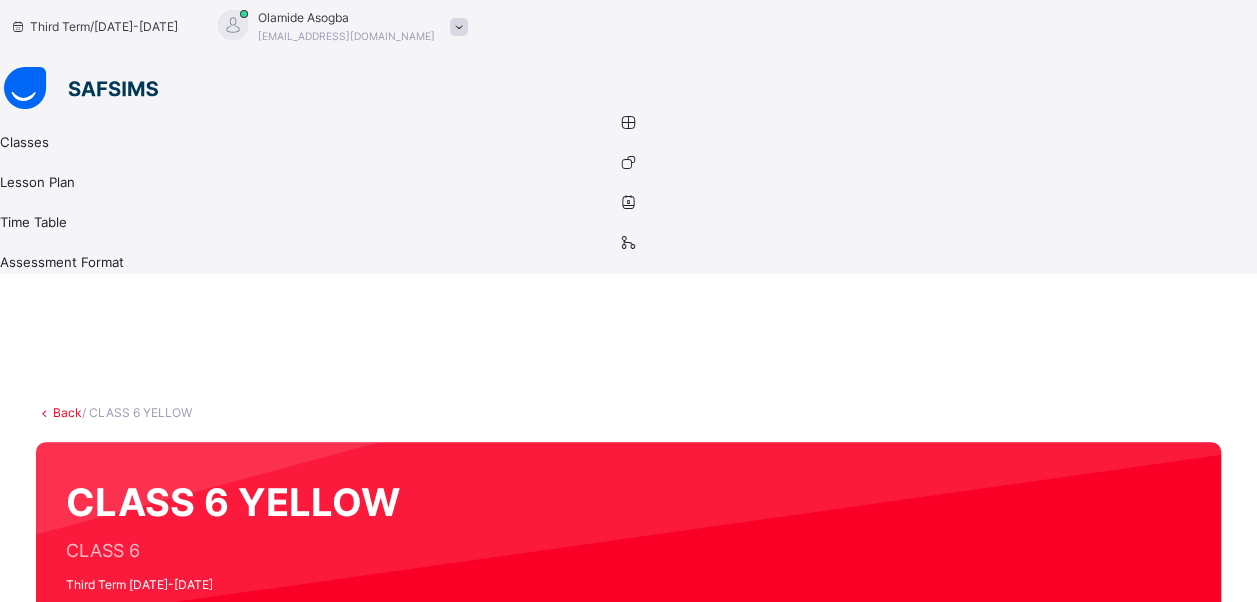 scroll, scrollTop: 96, scrollLeft: 0, axis: vertical 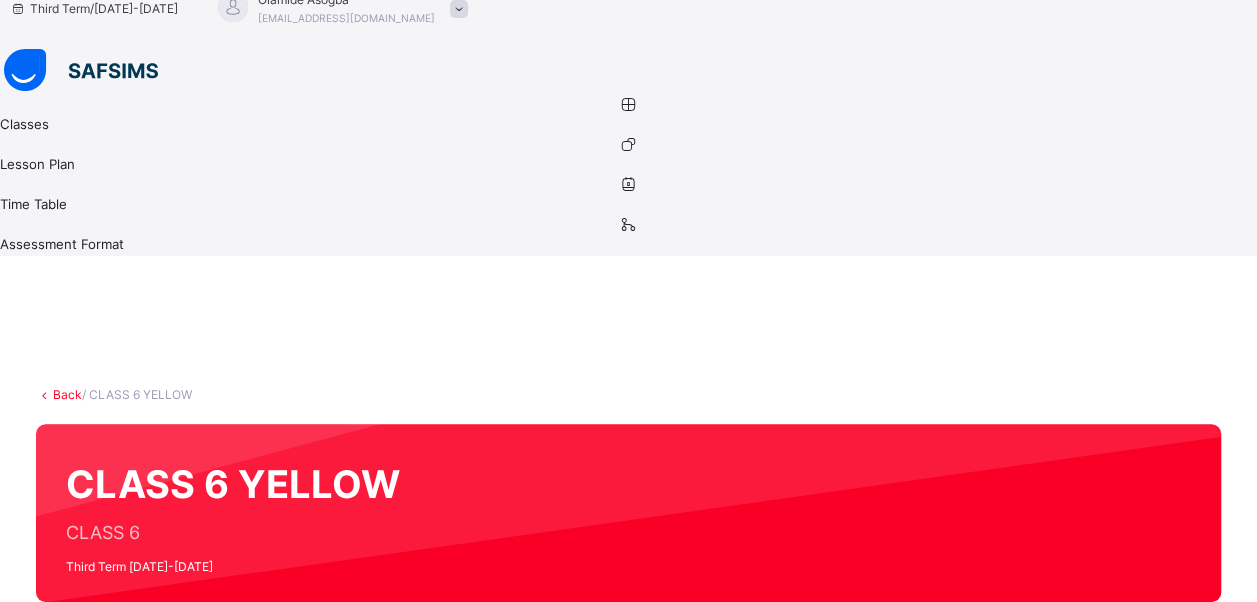 click on "CLASS 6 YELLOW CLASS 6 Third Term 2024-2025" at bounding box center [628, 513] 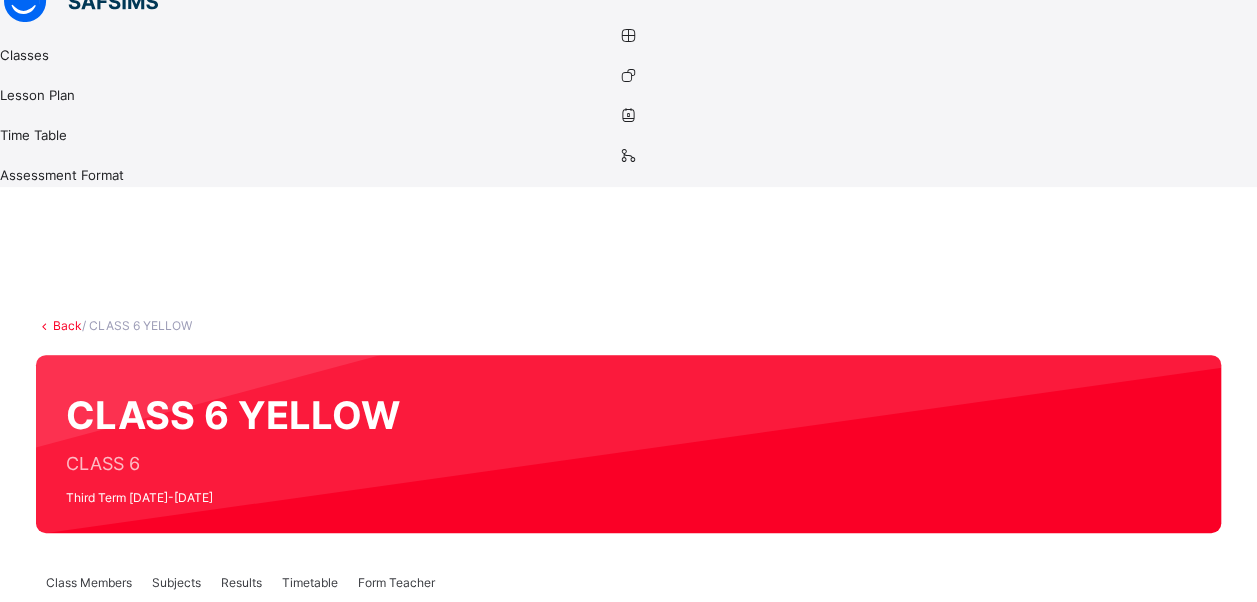 scroll, scrollTop: 0, scrollLeft: 0, axis: both 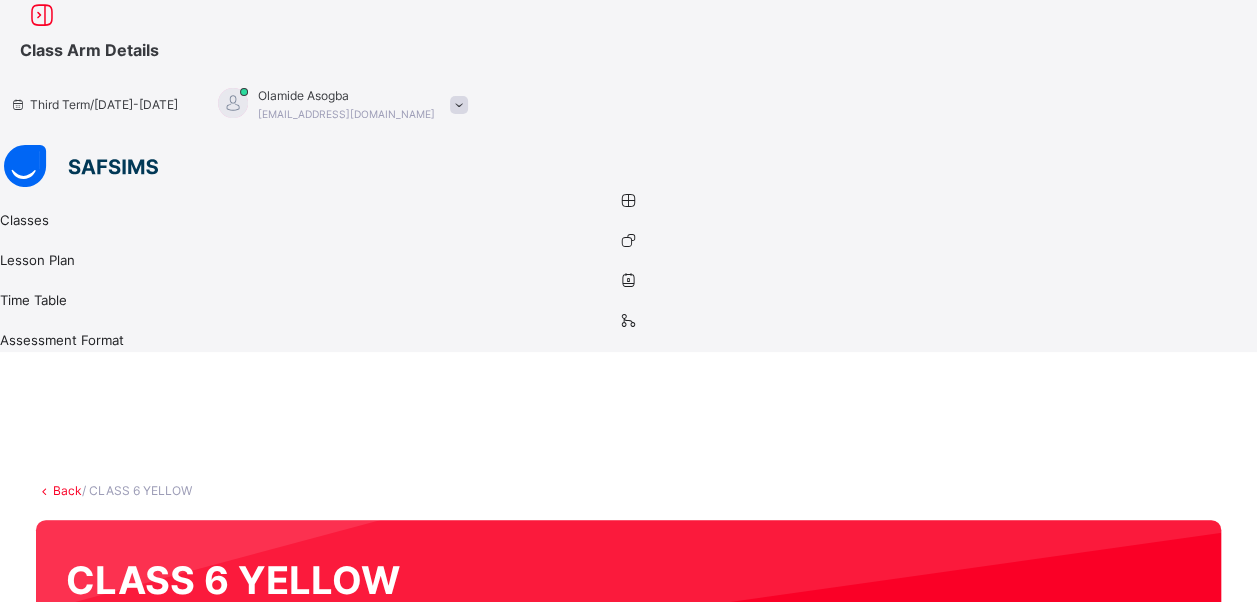 click on "Back" at bounding box center (67, 490) 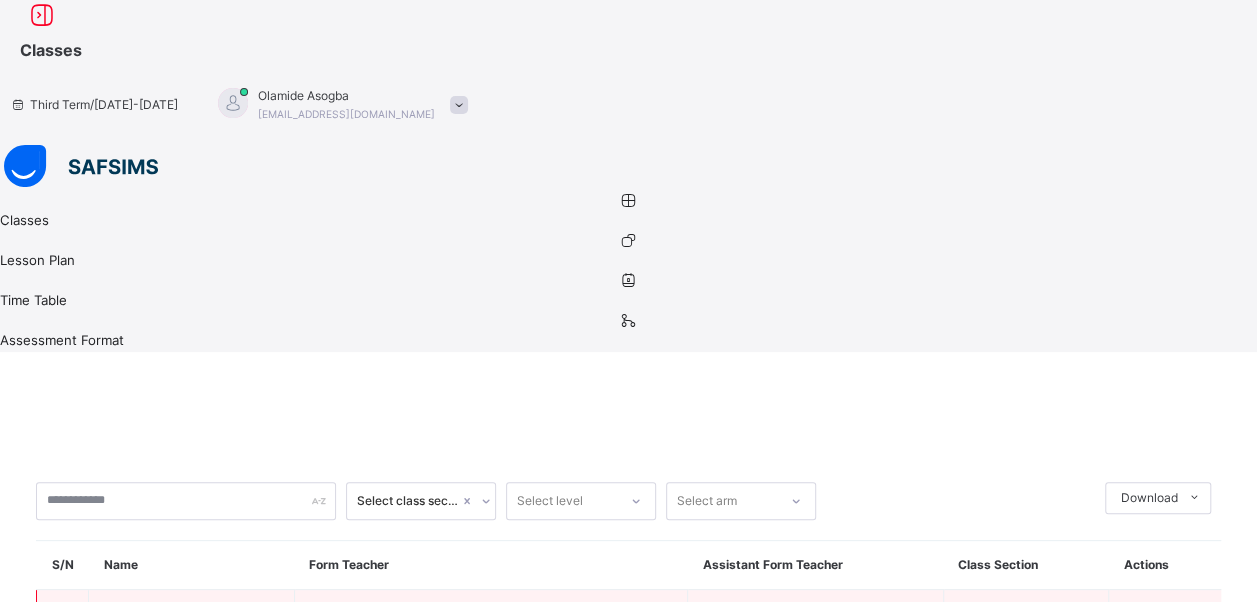click on "[PERSON_NAME] [PERSON_NAME]" at bounding box center [491, 619] 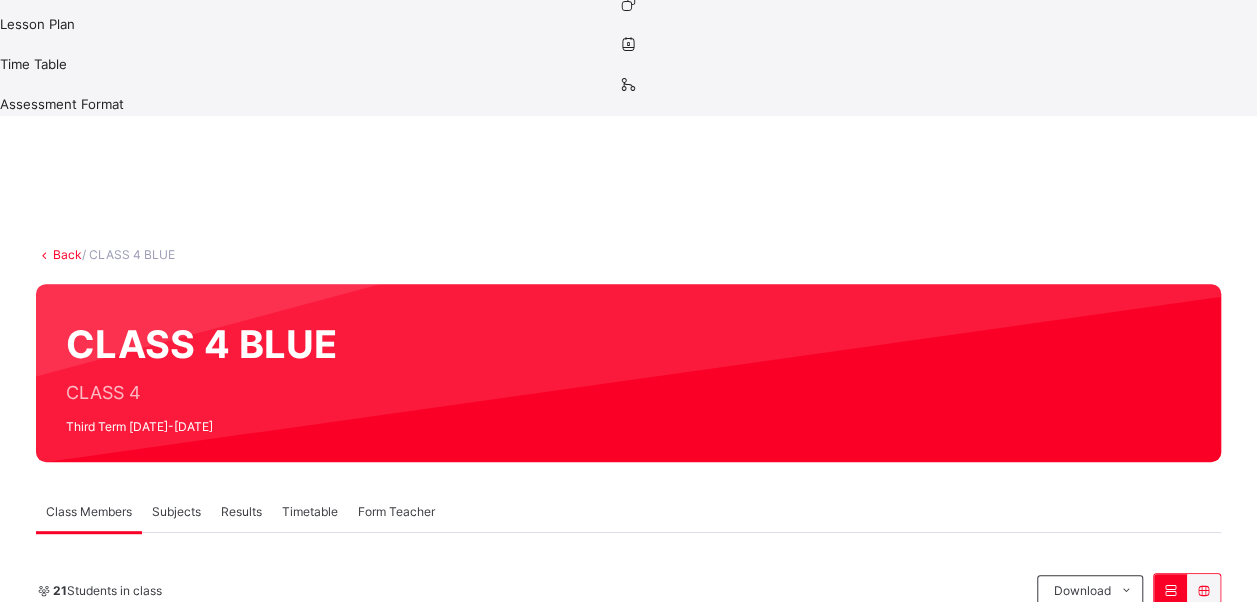 scroll, scrollTop: 238, scrollLeft: 0, axis: vertical 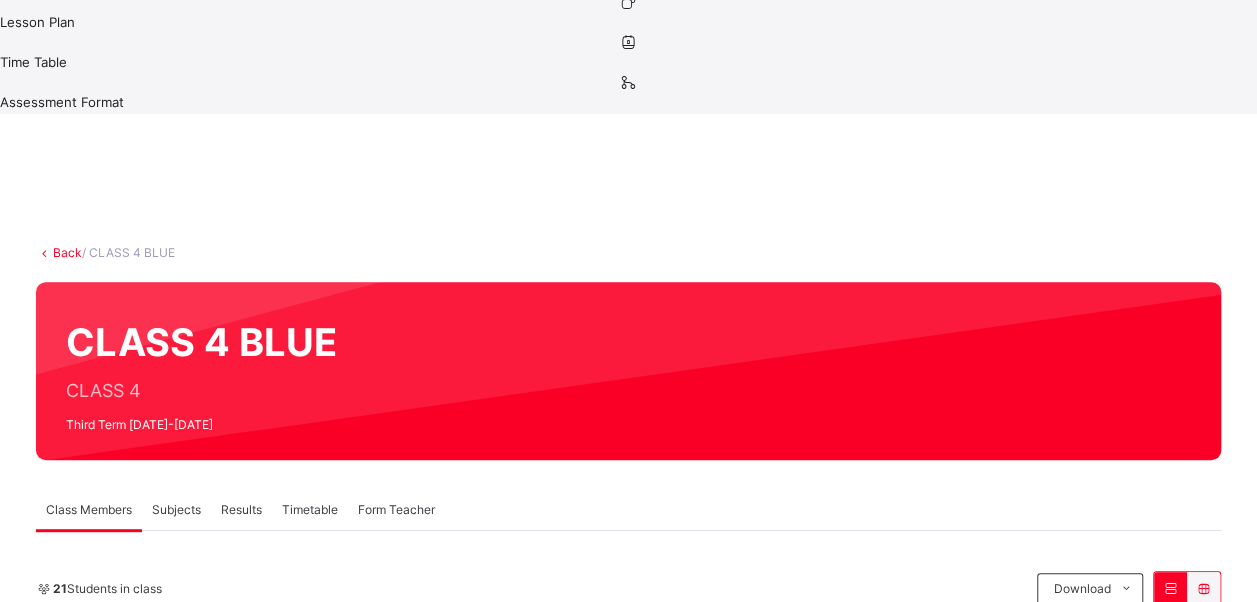 click on "Subjects" at bounding box center [176, 510] 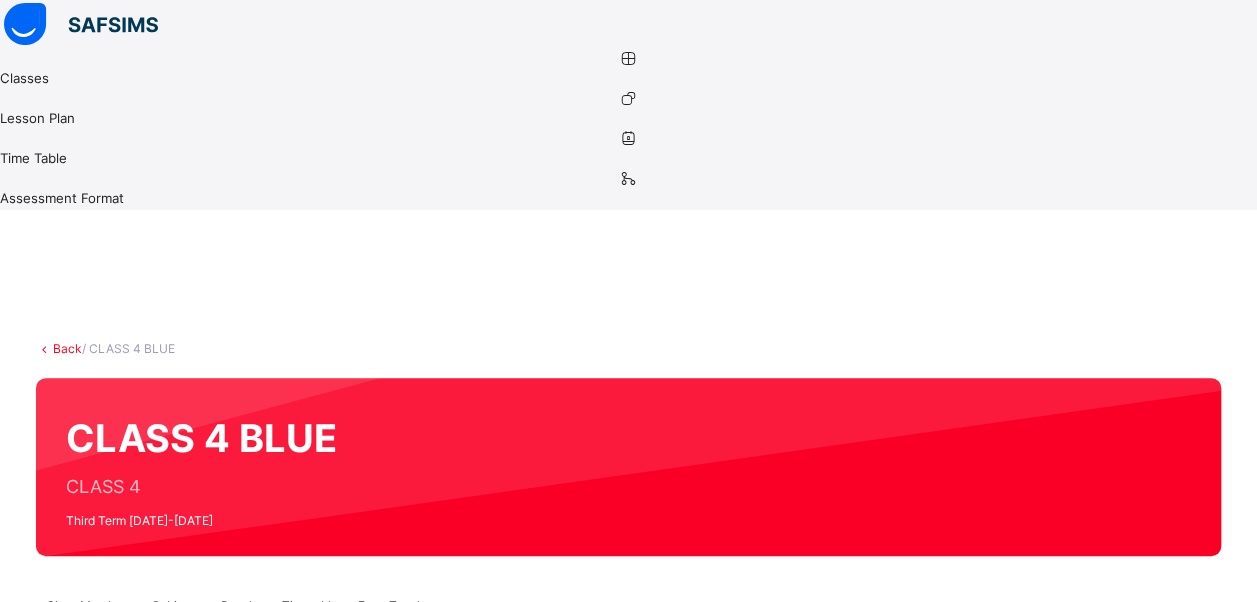 scroll, scrollTop: 136, scrollLeft: 0, axis: vertical 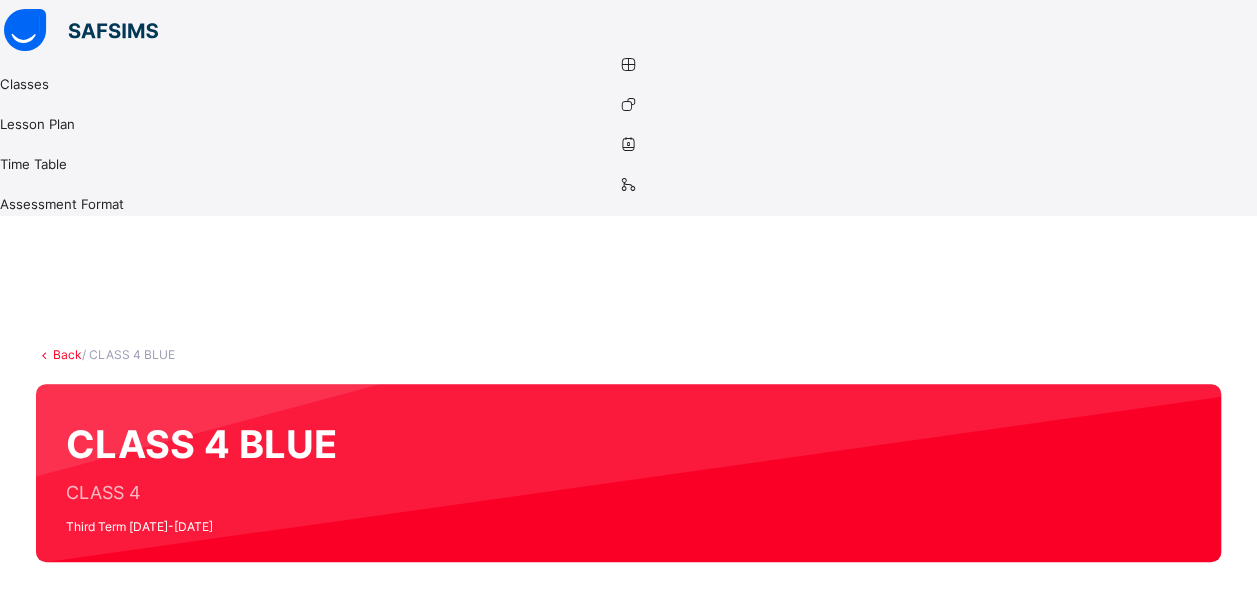 click on "CLASS 4 BLUE CLASS 4 Third Term 2024-2025" at bounding box center [628, 473] 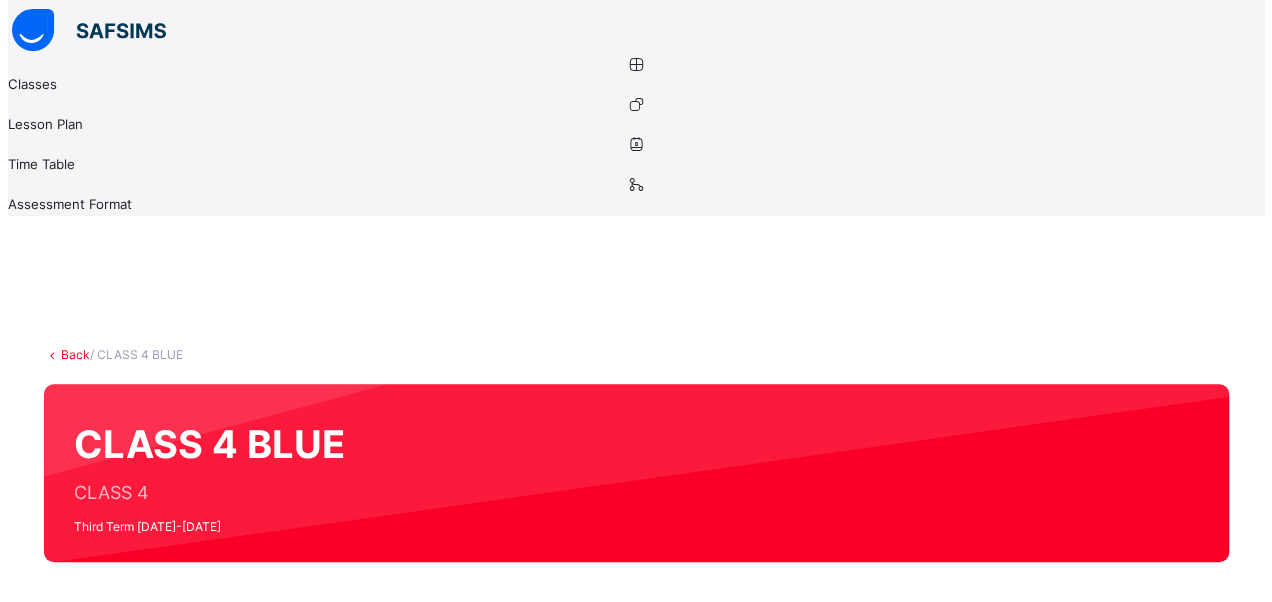 scroll, scrollTop: 0, scrollLeft: 0, axis: both 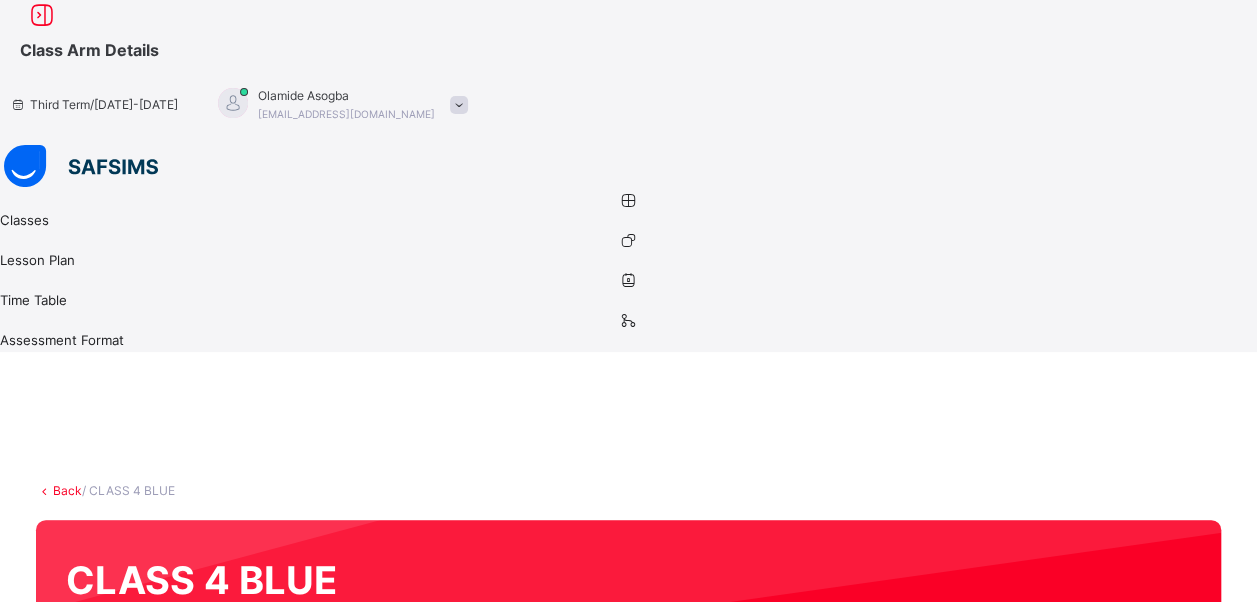 click at bounding box center [459, 105] 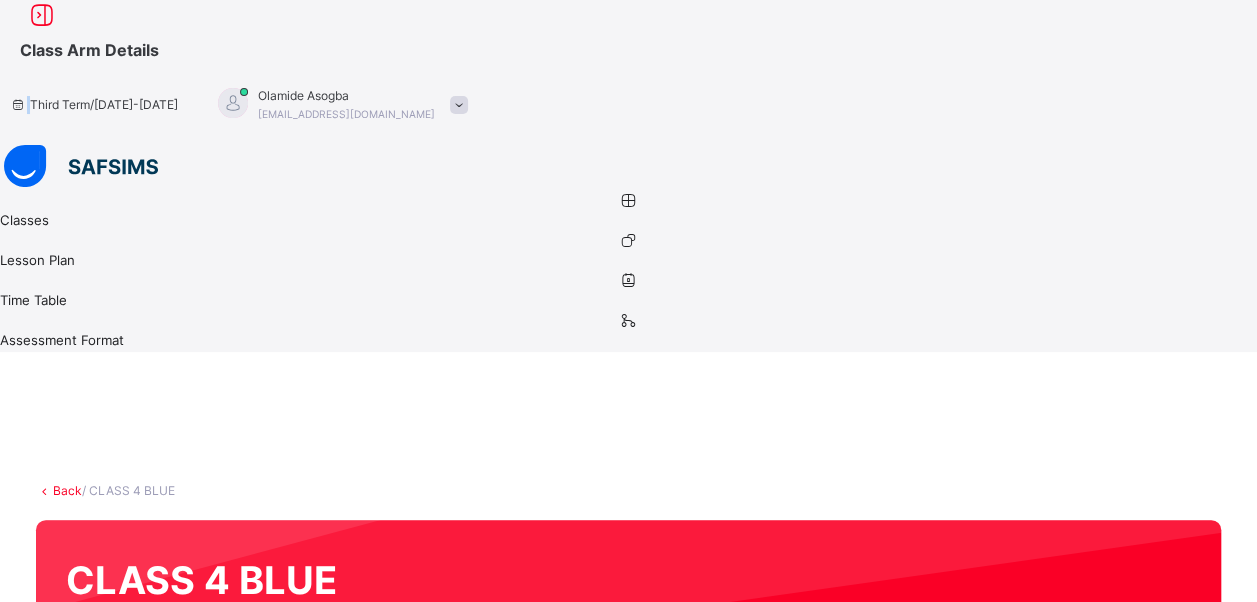 click at bounding box center [18, 104] 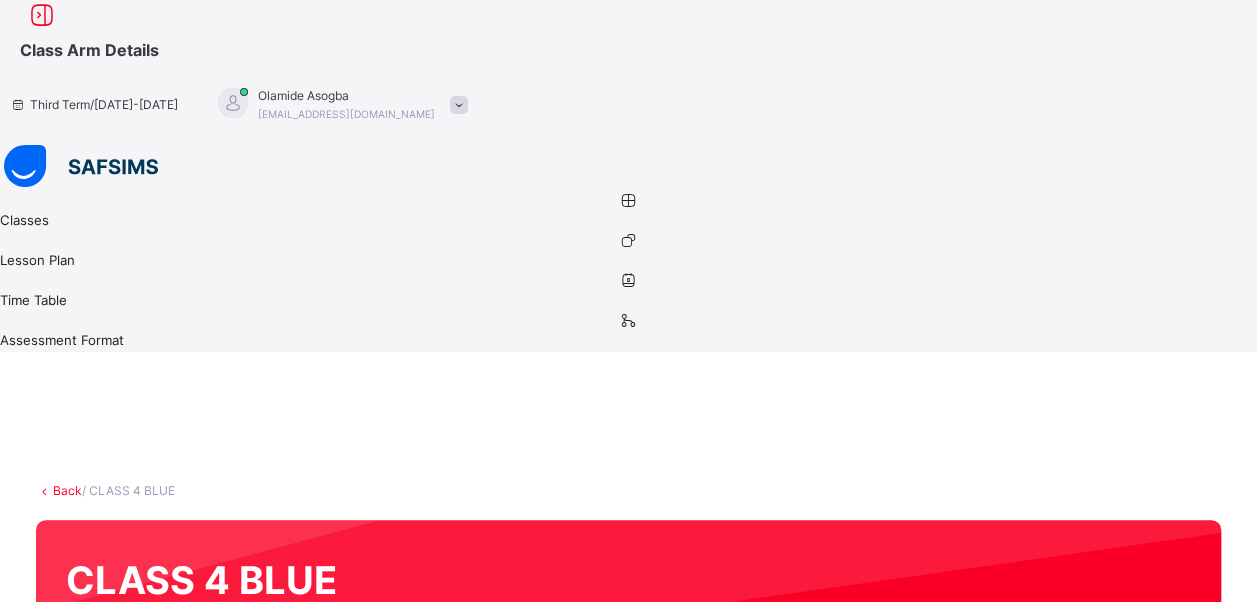 click on "Third Term  /  2024-2025" at bounding box center [94, 105] 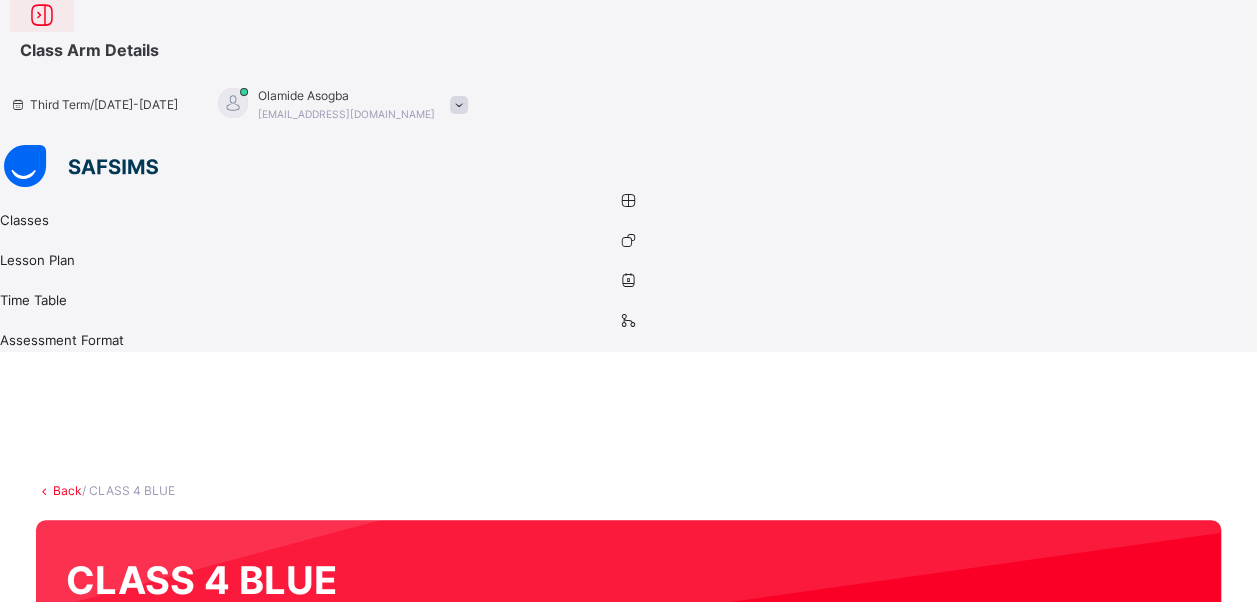 click at bounding box center [42, 16] 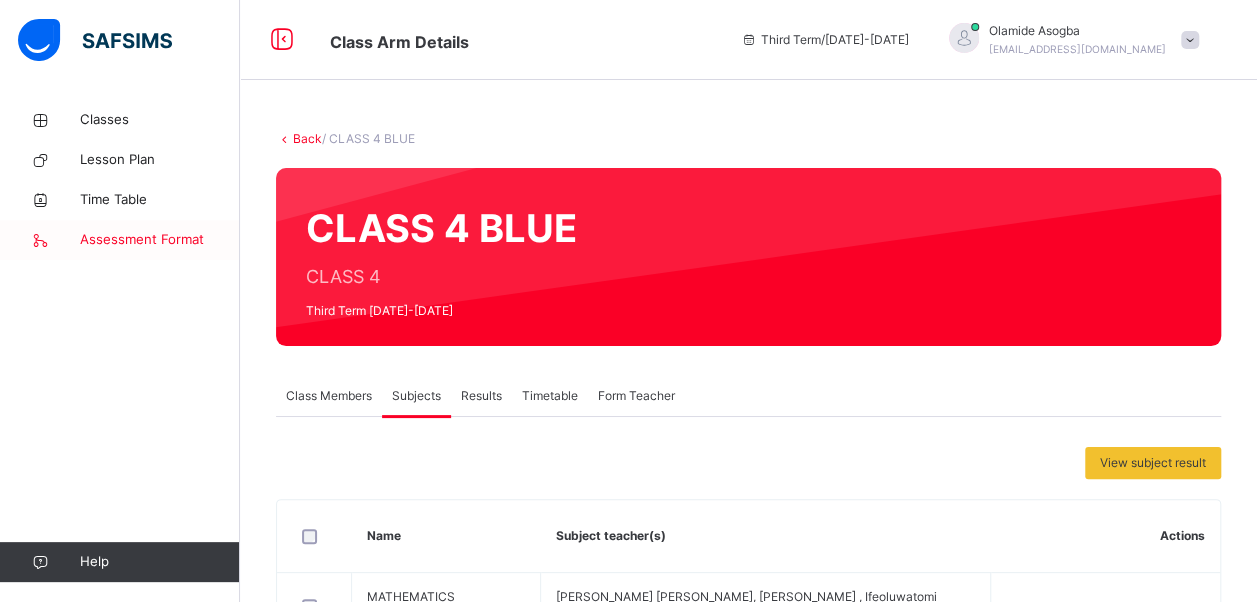 click on "Assessment Format" at bounding box center [160, 240] 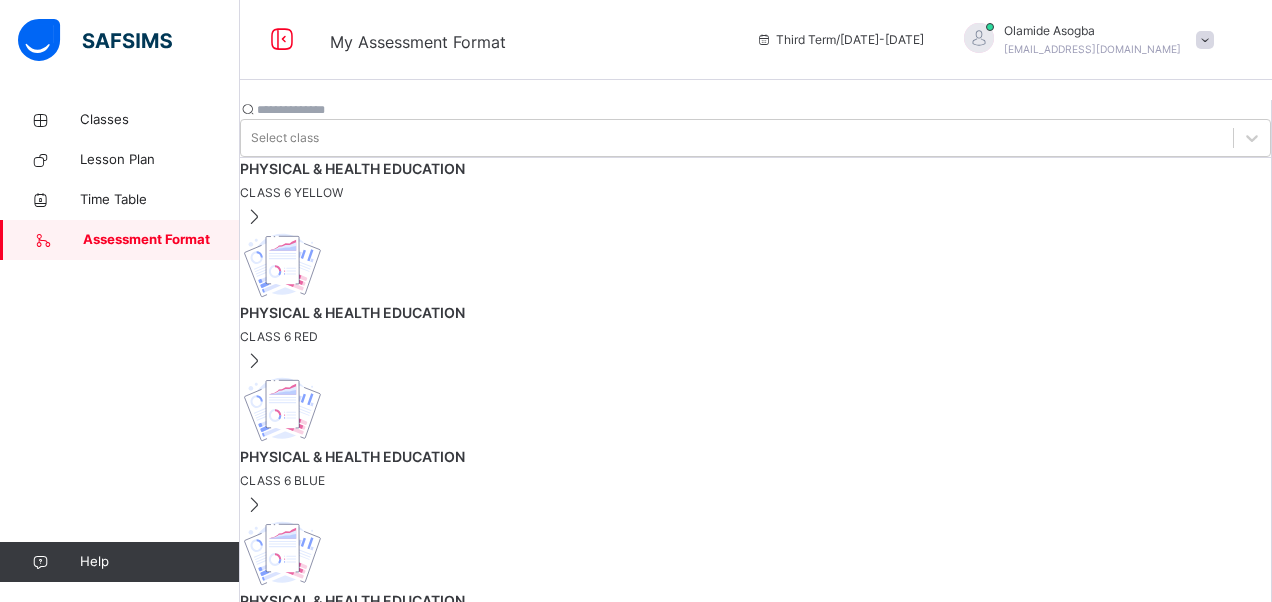 click on "Third Term  /  2024-2025" at bounding box center (840, 40) 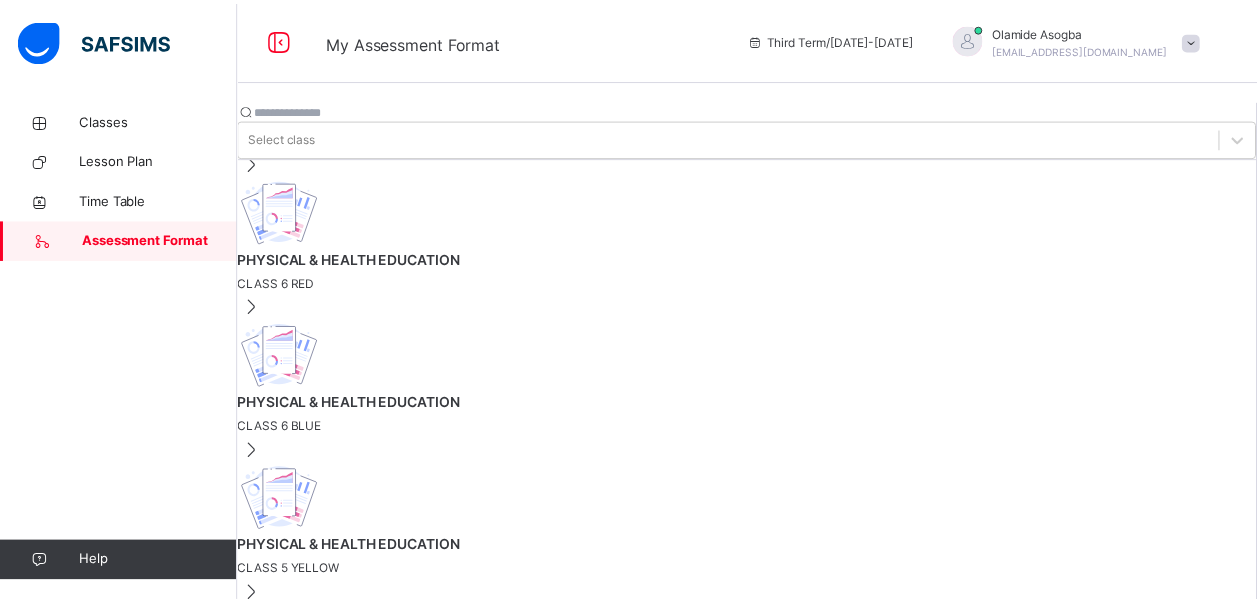 scroll, scrollTop: 0, scrollLeft: 0, axis: both 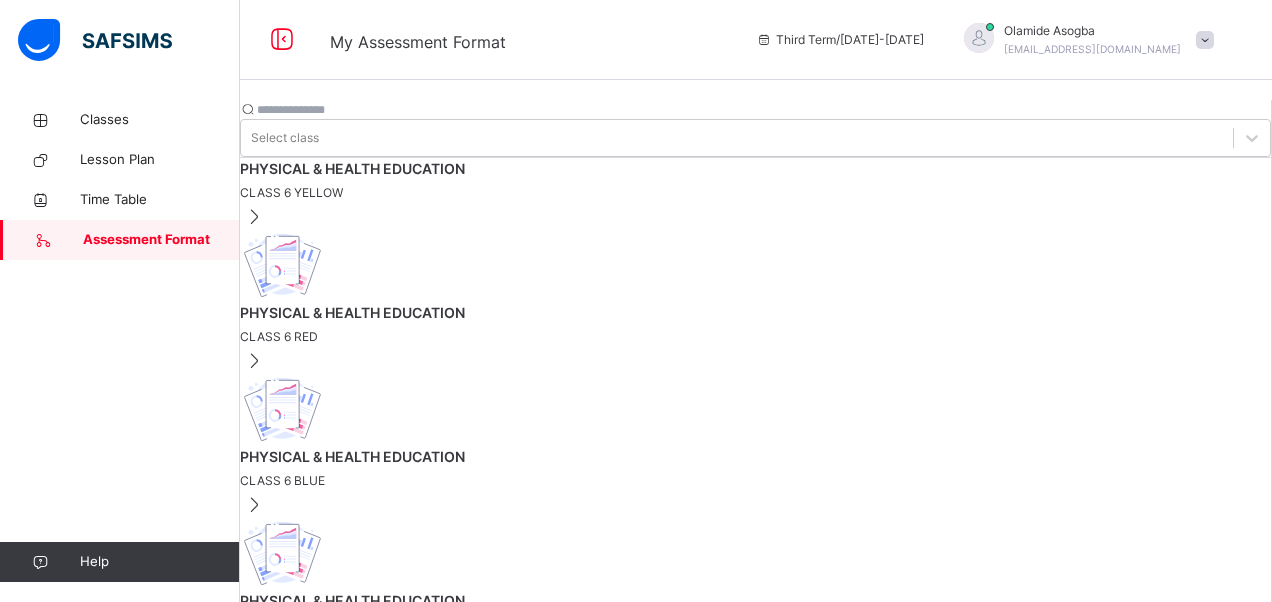 click at bounding box center [95, 40] 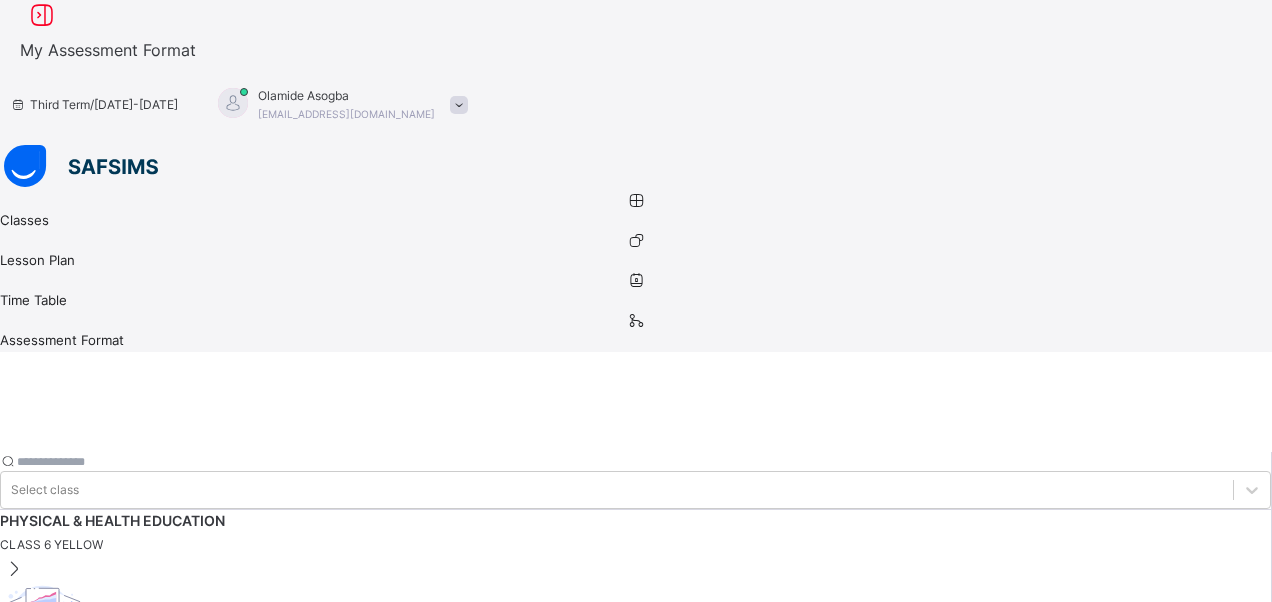 click at bounding box center (636, 168) 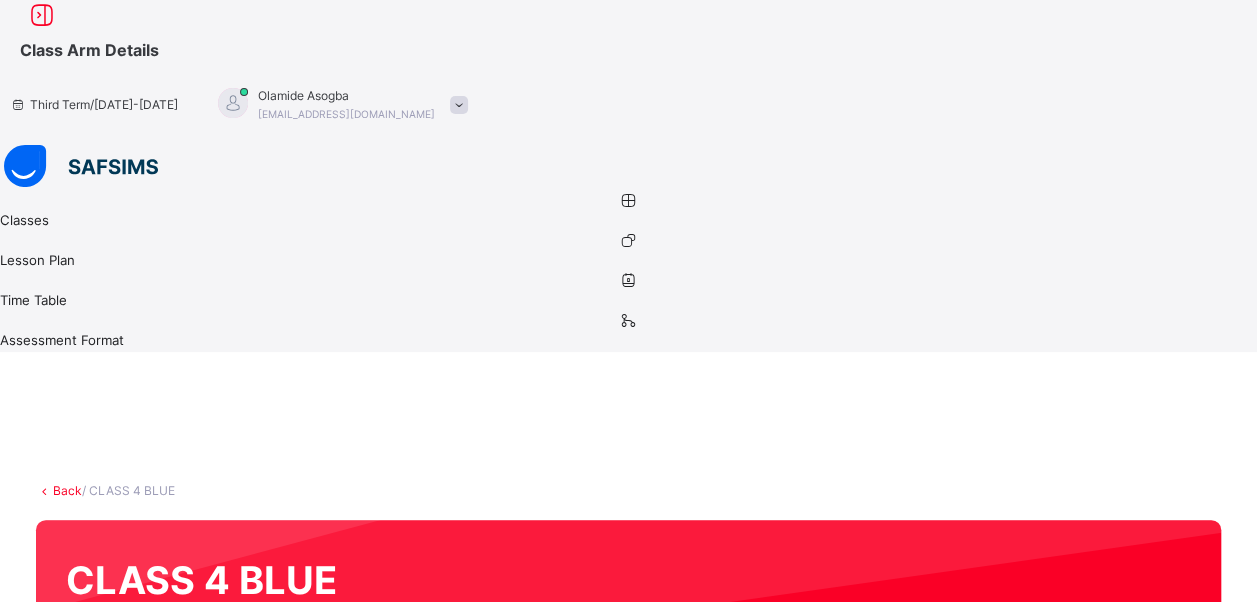 click on "Class Arm Details" at bounding box center [89, 50] 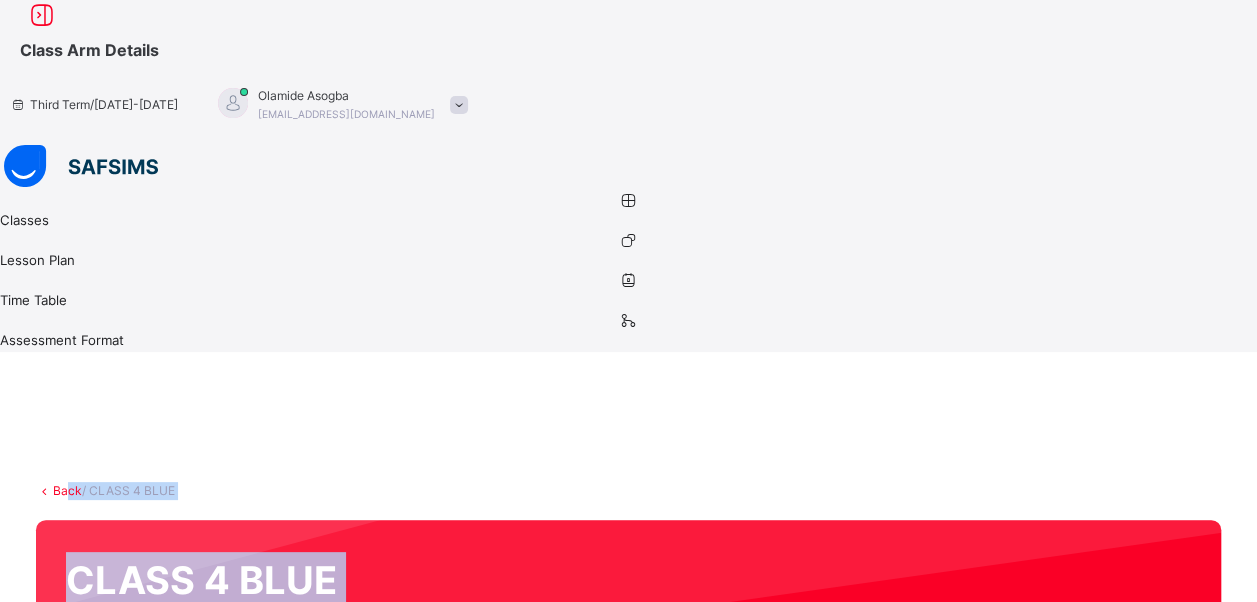 drag, startPoint x: 182, startPoint y: 242, endPoint x: 144, endPoint y: 138, distance: 110.724884 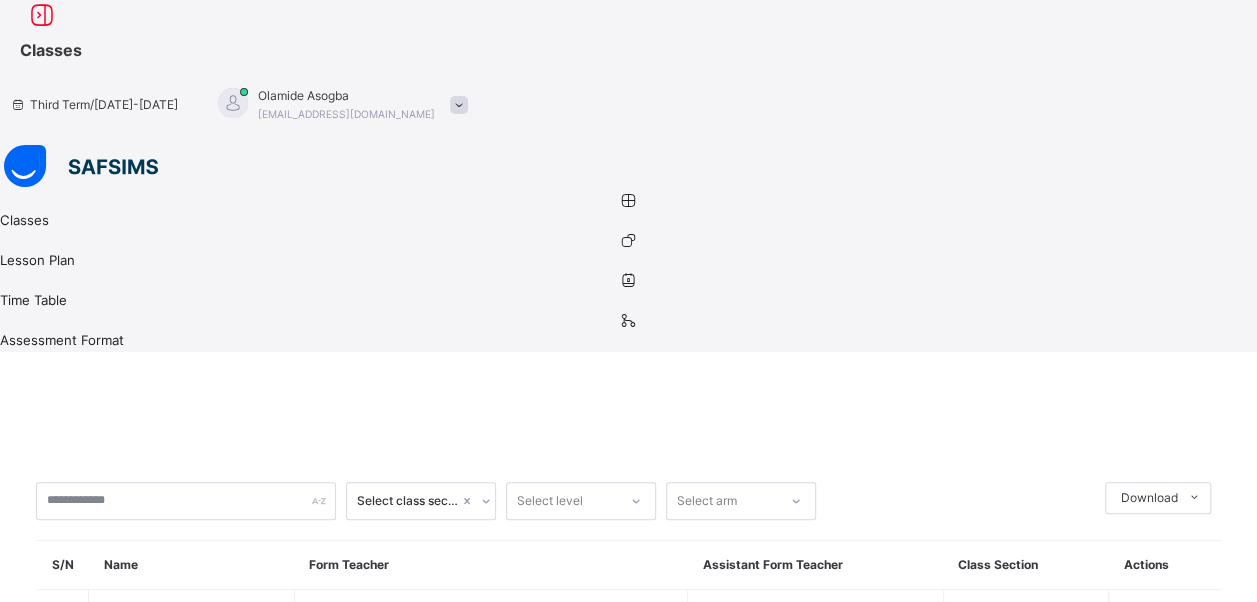 click on "Select class section Select level Select arm Download Pdf Report Excel Report S/N Name Form Teacher Assistant Form Teacher Class Section Actions 1 CLASS 4   BLUE   CLASS 4 Foluso Omole Olufunmilola View Class 2 CLASS 4   RED   CLASS 4 Timothy Adeleye  View Class 3 CLASS 4   YELLOW   CLASS 4 Sylvia Ibe  View Class 4 CLASS 5   BLUE   CLASS 5 Rita Enemuwe  View Class 5 CLASS 5   RED   CLASS 5 Sandra Obioha  Gboyega Olorunnisola  View Class 6 CLASS 5   YELLOW   CLASS 5 Olufunmilayo Olayinka  View Class 7 CLASS 6   BLUE   CLASS 6 Olusegun Oyegoke  Gboyega Olorunnisola  View Class 8 CLASS 6   RED   CLASS 6 Blessing David  View Class 9 CLASS 6   YELLOW   CLASS 6 Kehinde Olukoya  Gboyega Olorunnisola  View Class × Form Teacher Select Form Teacher Foluso Omole Olufunmilola Select Assistant Form Teacher Cancel Save" at bounding box center (628, 820) 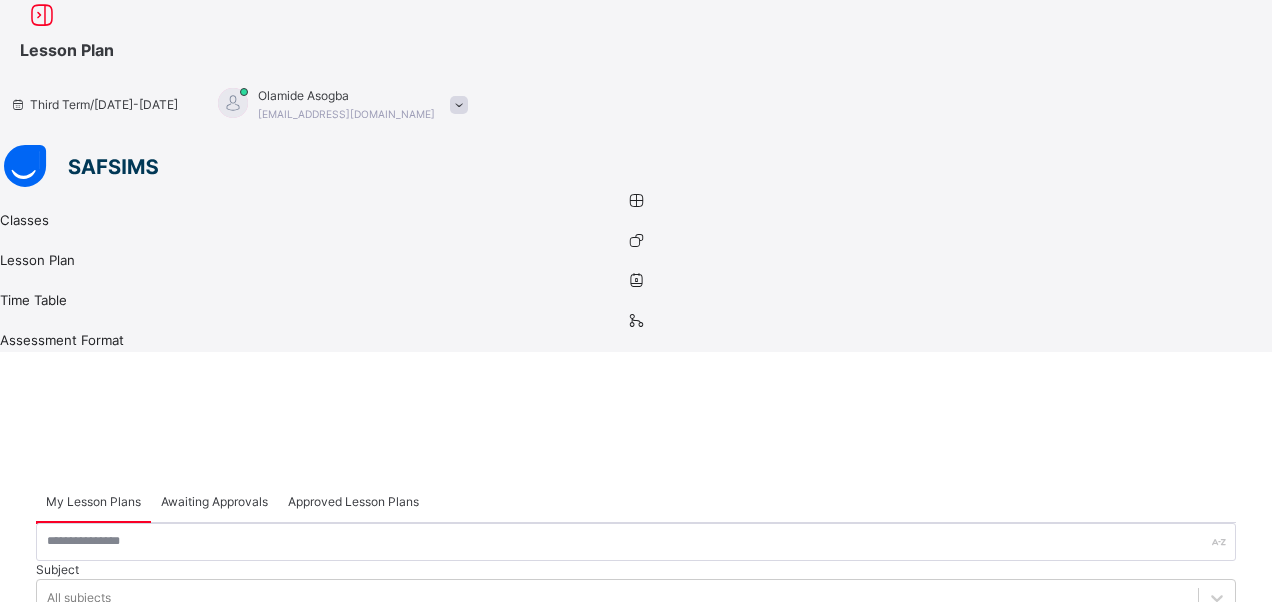 click on "Awaiting Approvals" at bounding box center [214, 502] 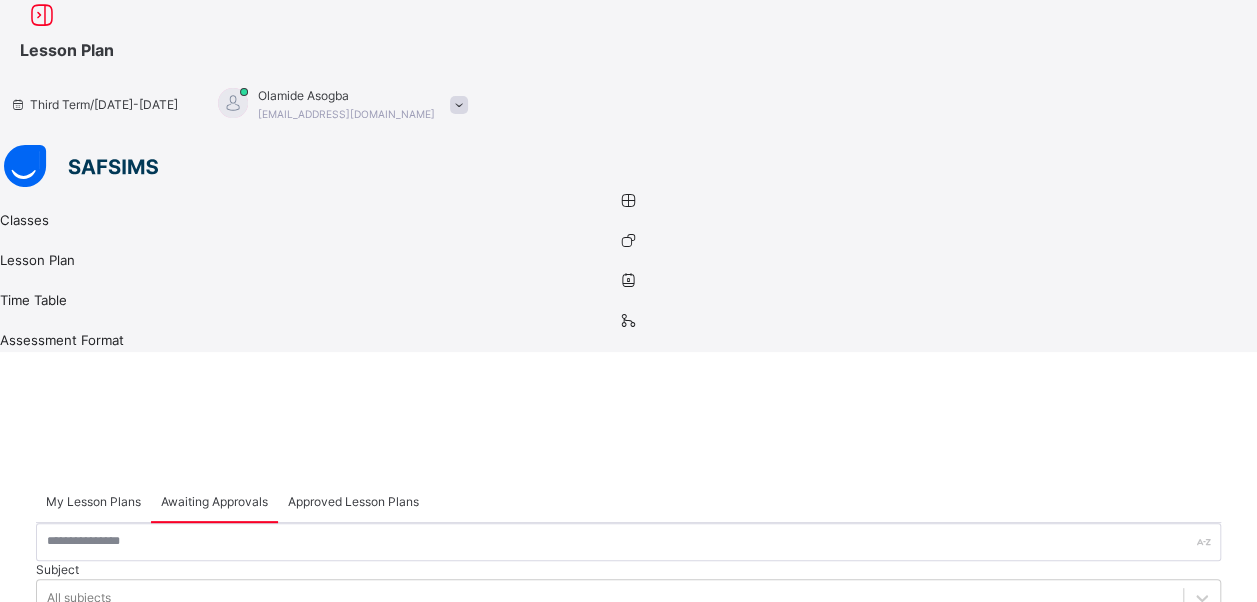 click on "My Lesson Plans" at bounding box center [93, 502] 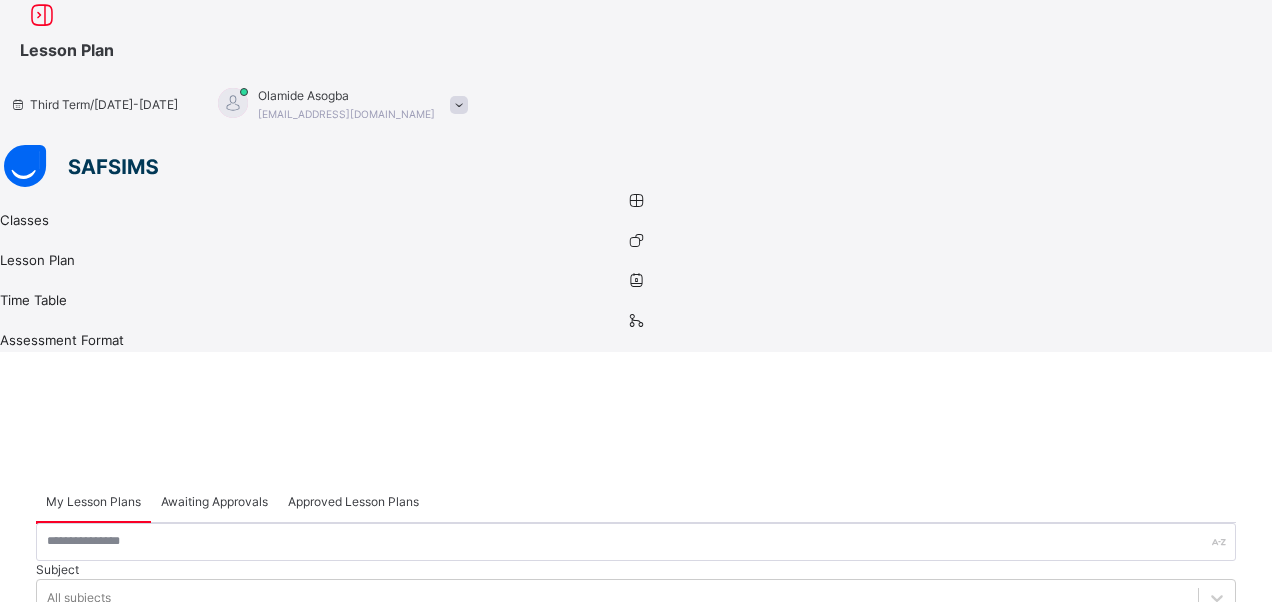 click on "Classes" at bounding box center (636, 212) 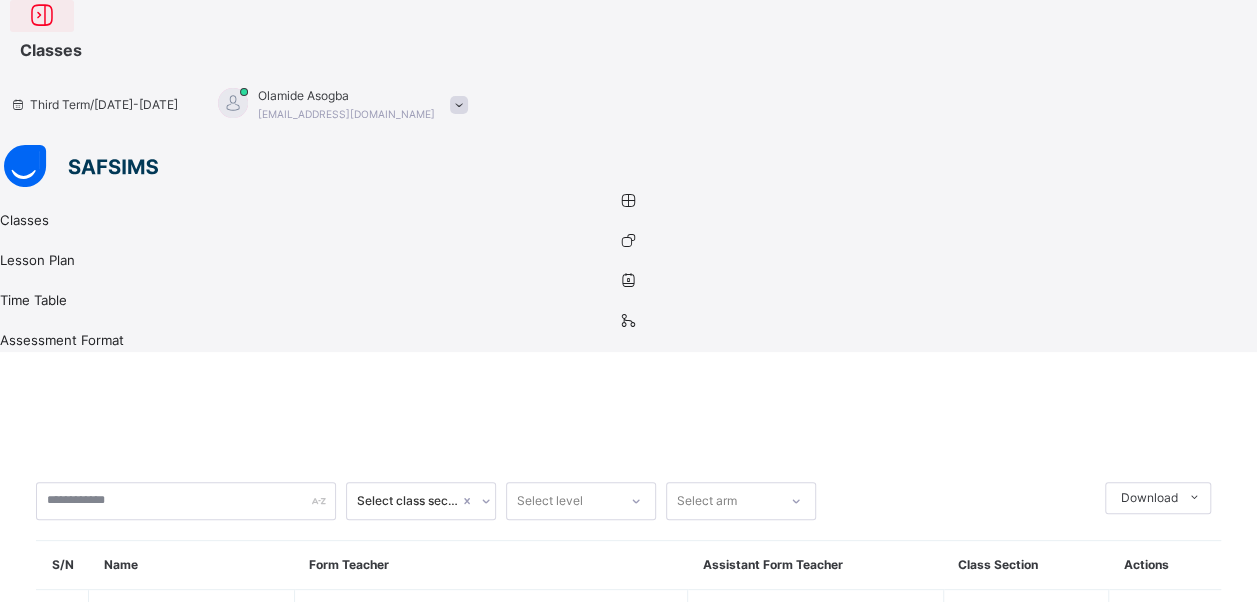 click at bounding box center [42, 16] 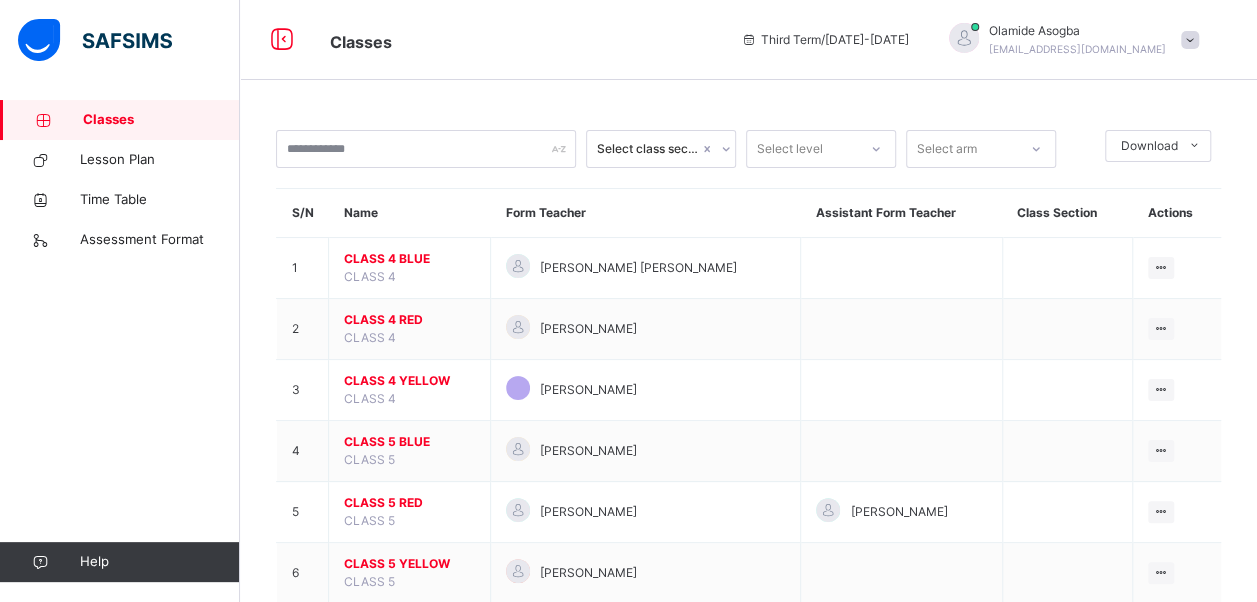 click at bounding box center (95, 40) 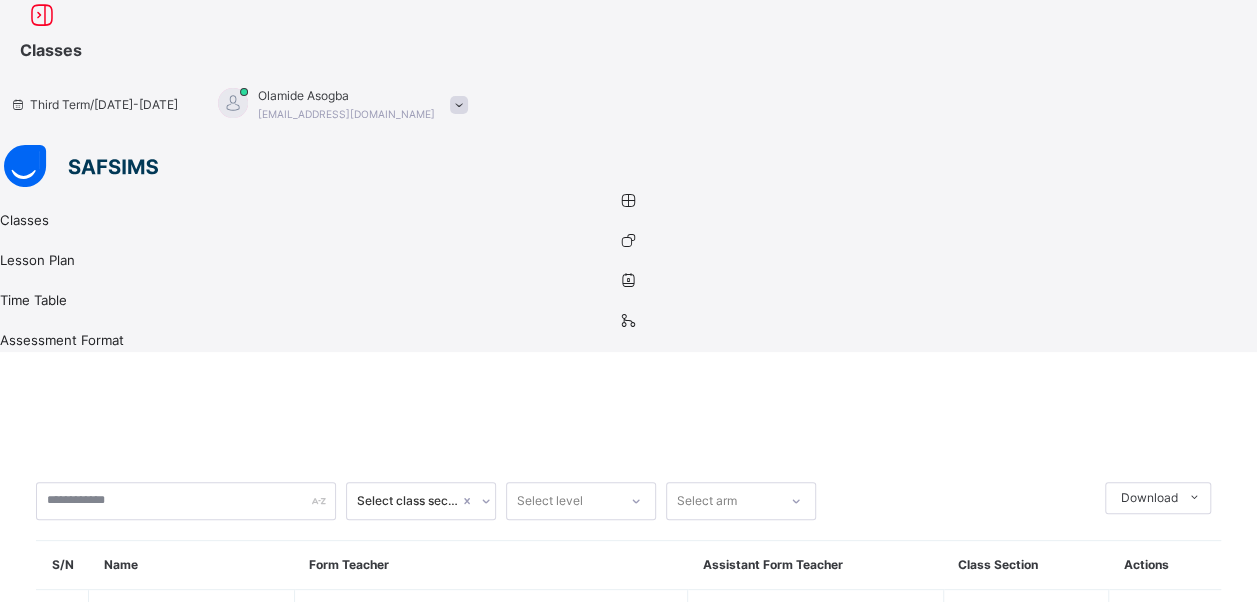 click at bounding box center (459, 105) 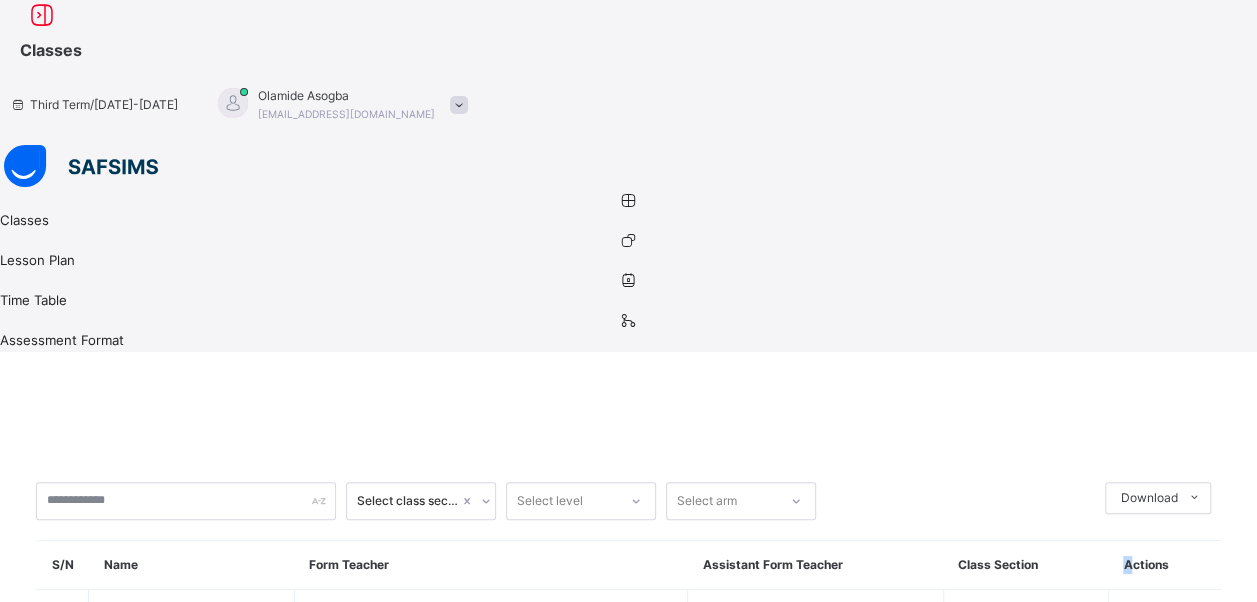 drag, startPoint x: 1144, startPoint y: 232, endPoint x: 1150, endPoint y: 219, distance: 14.3178215 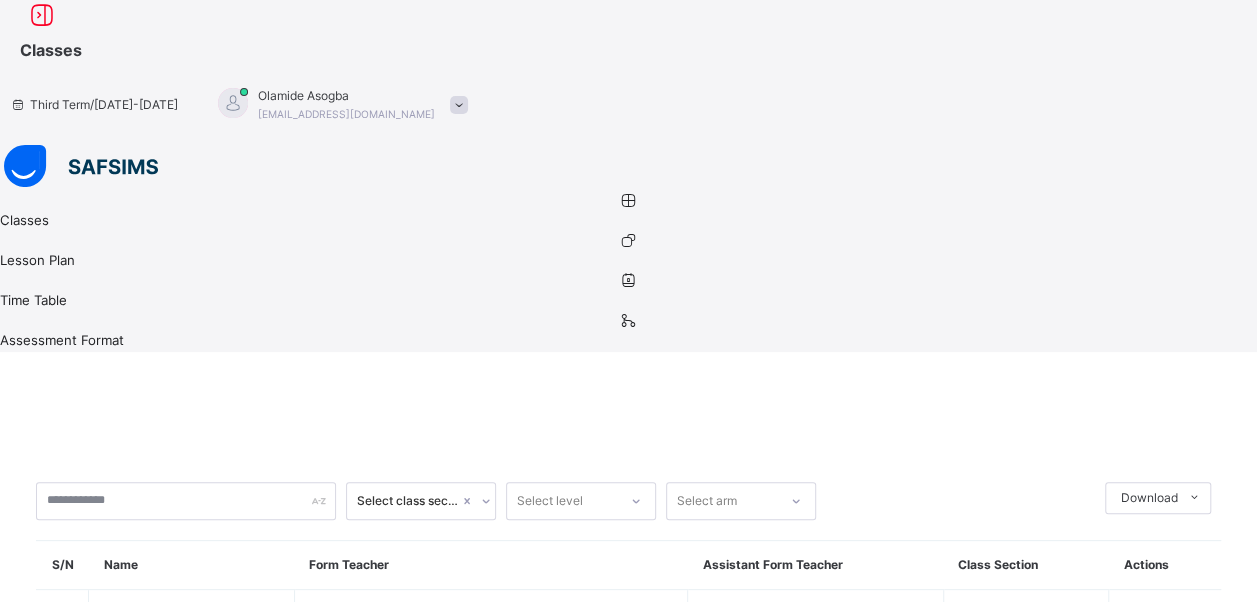 click on "[PERSON_NAME]" at bounding box center [491, 680] 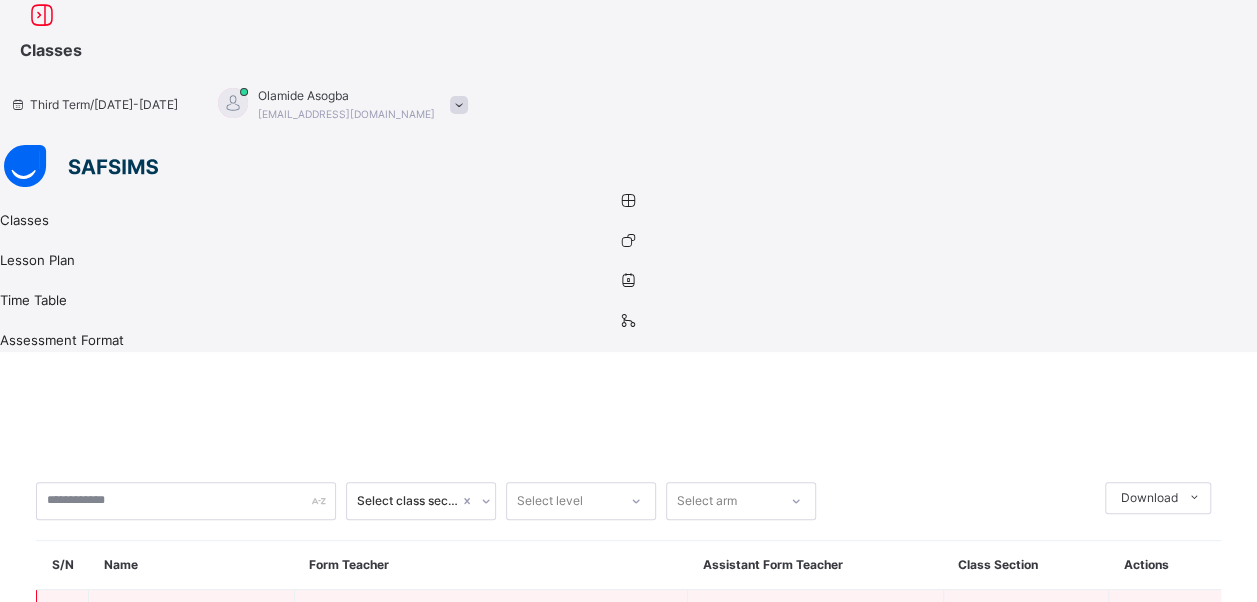 click on "CLASS 4   BLUE   CLASS 4" at bounding box center [192, 619] 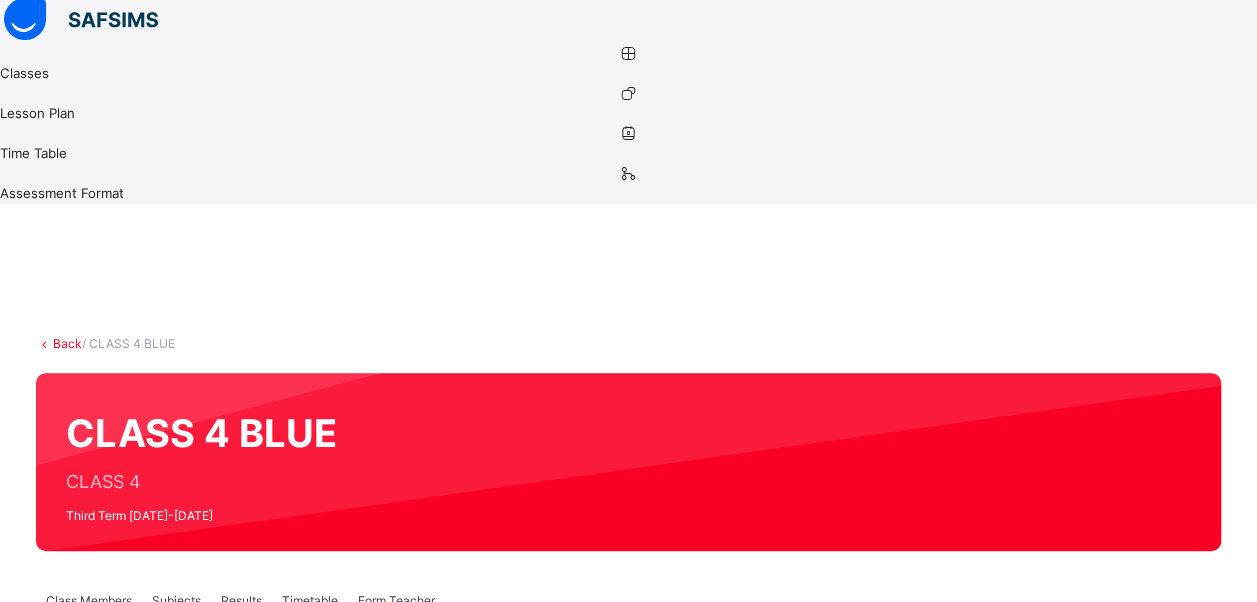 scroll, scrollTop: 149, scrollLeft: 0, axis: vertical 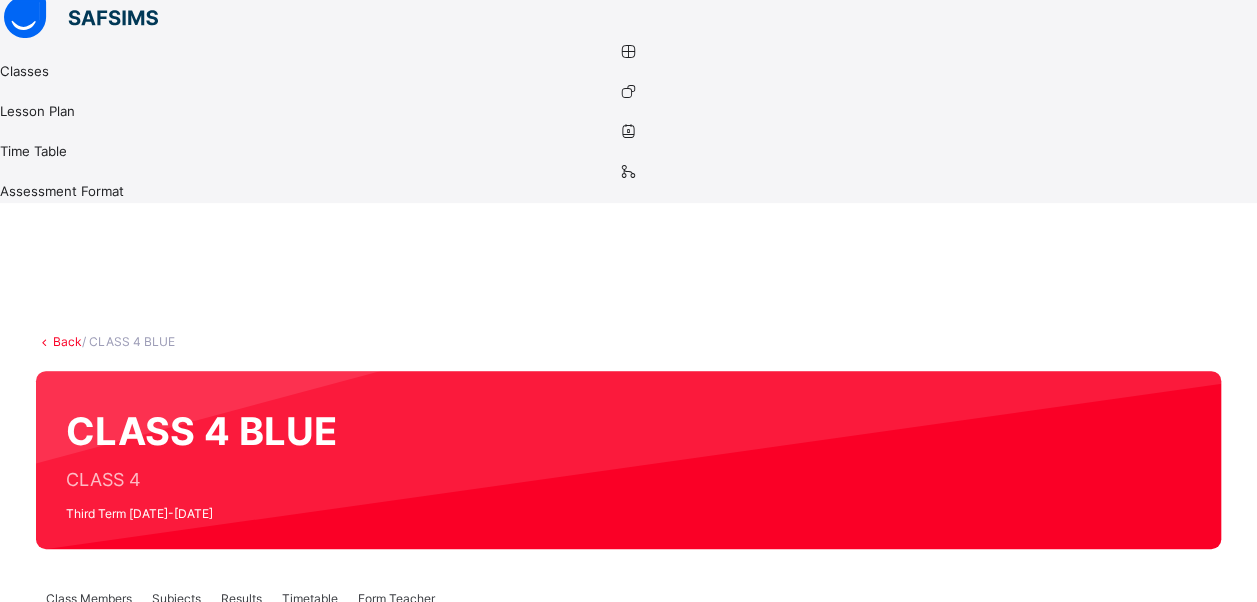 click on "Subjects" at bounding box center [176, 599] 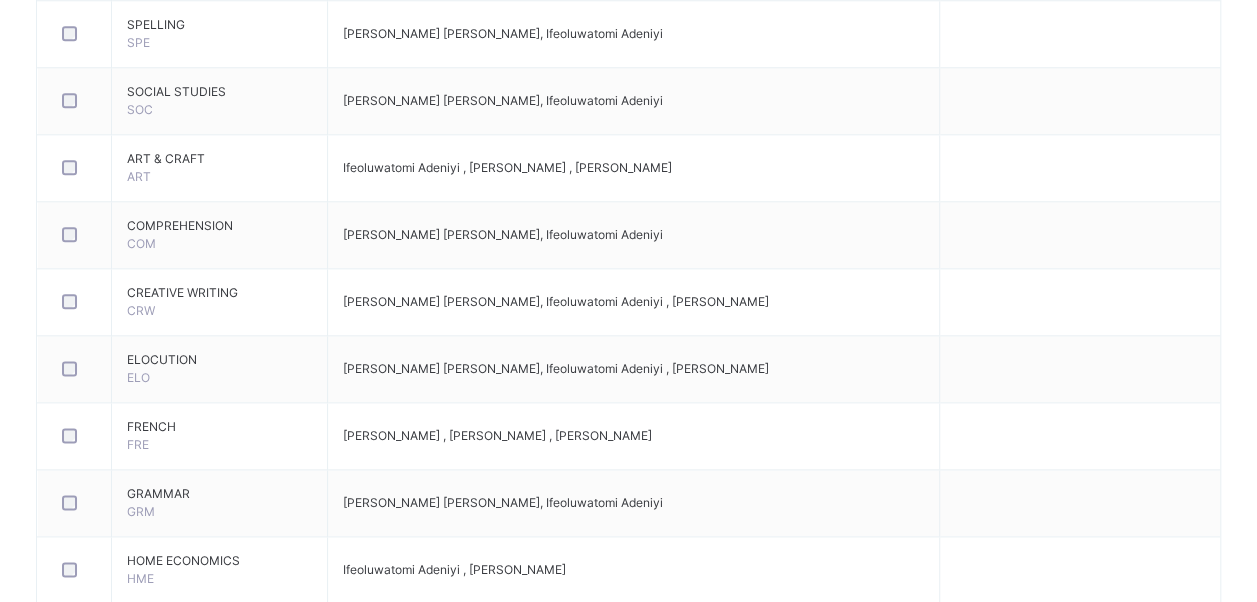 scroll, scrollTop: 1061, scrollLeft: 0, axis: vertical 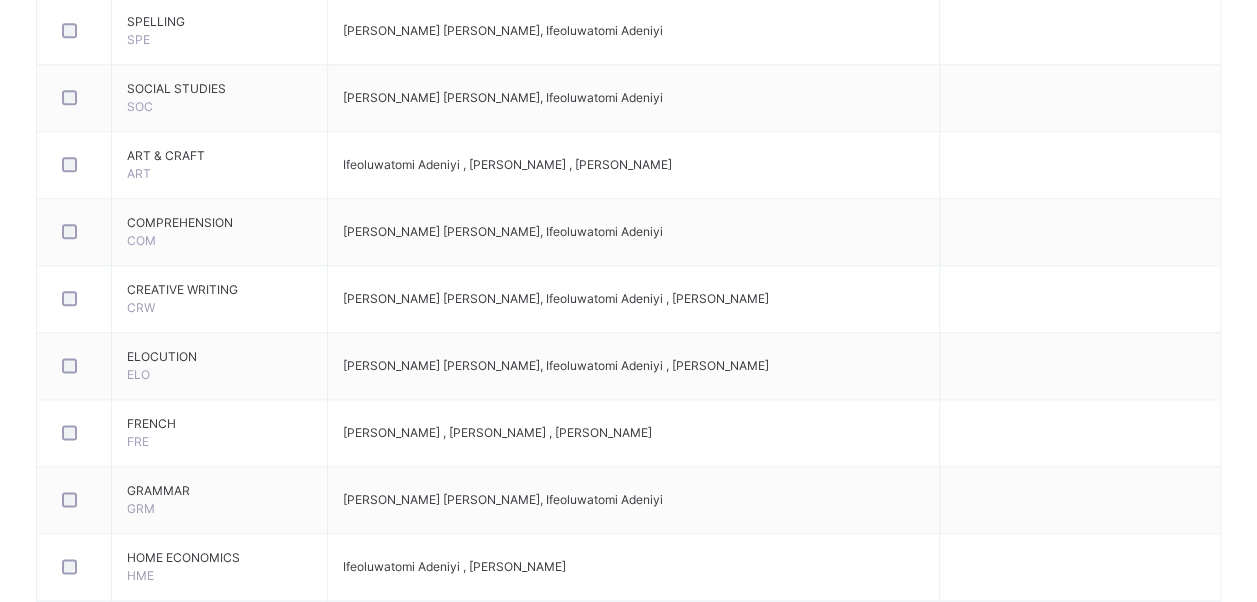 click on "Assess Students" at bounding box center [1144, 764] 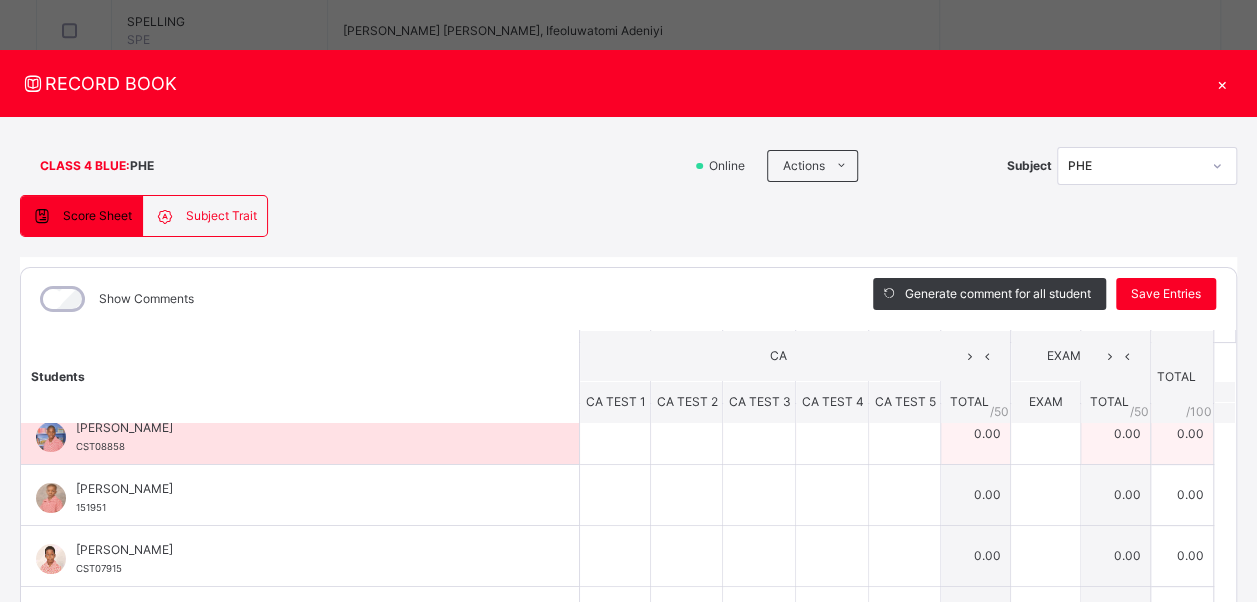 scroll, scrollTop: 85, scrollLeft: 0, axis: vertical 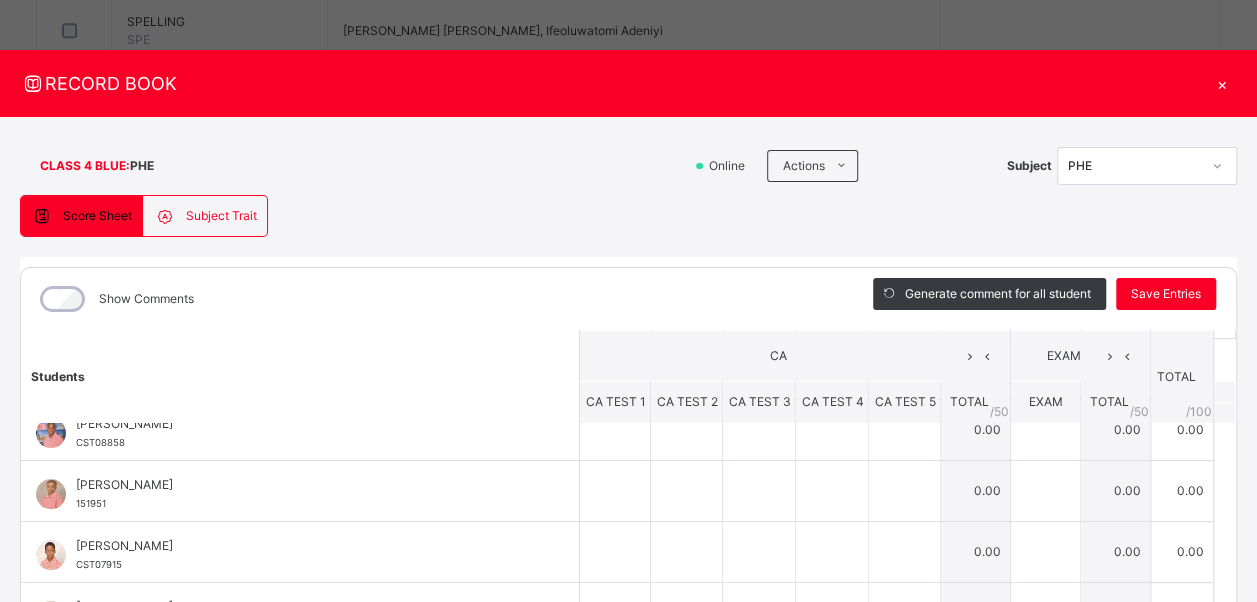 click on "Subject Trait" at bounding box center [221, 216] 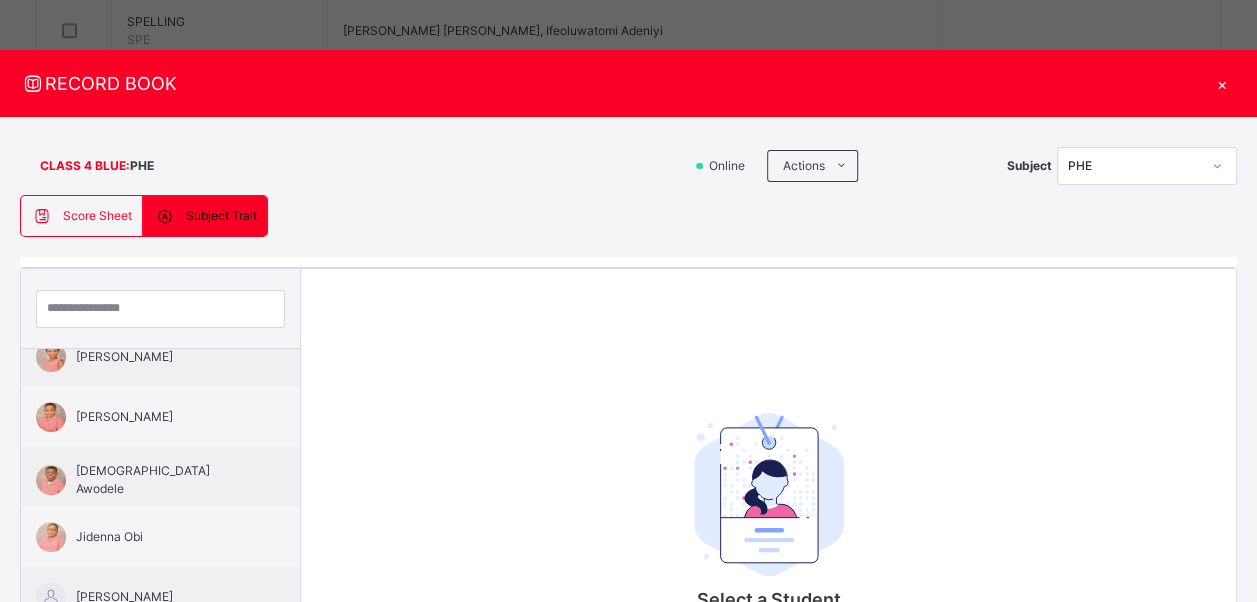 scroll, scrollTop: 453, scrollLeft: 0, axis: vertical 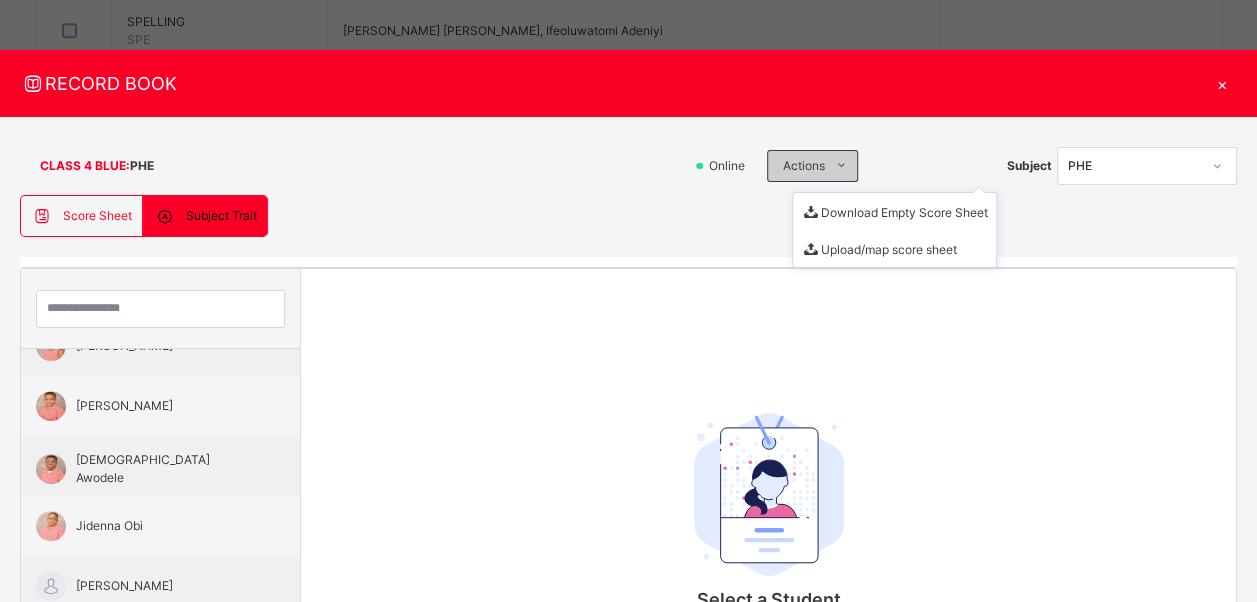 click at bounding box center [841, 166] 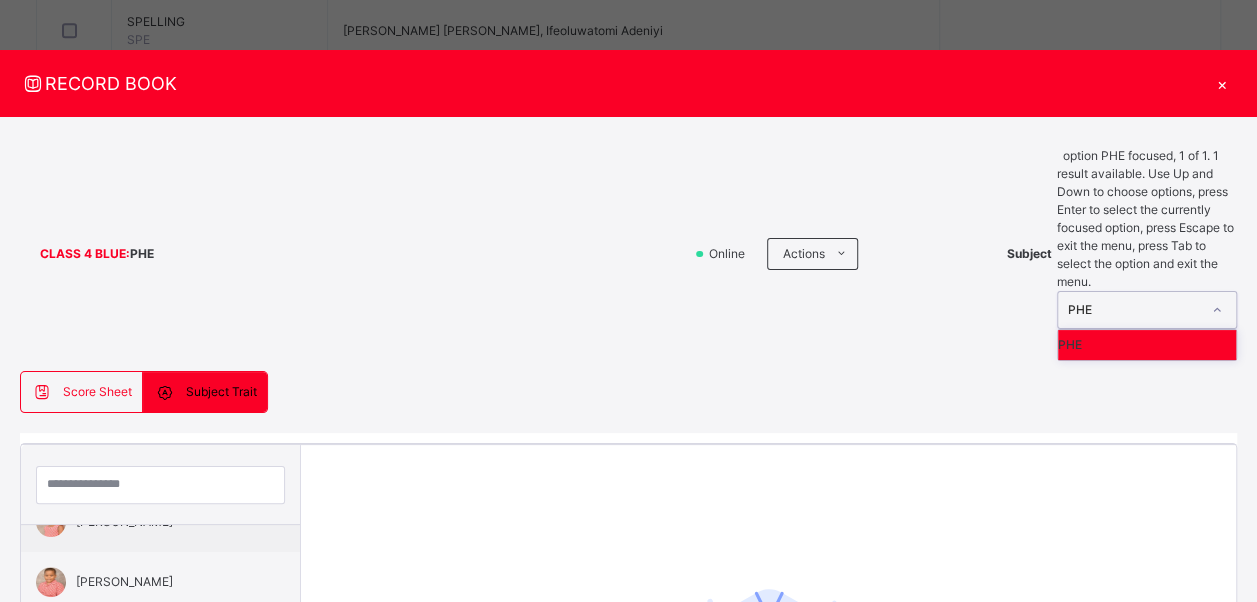 click 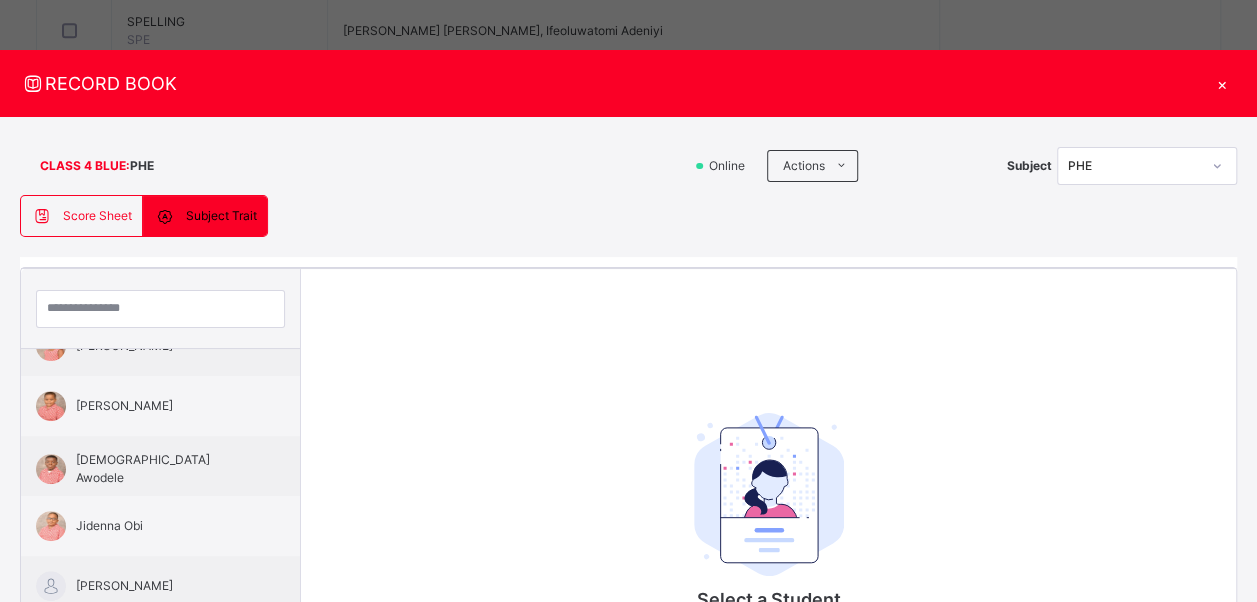 click on "Score Sheet Subject Trait Score Sheet Subject Trait Show Comments   Generate comment for all student   Save Entries Class Level:  CLASS 4   BLUE Subject:  PHE Session:  2024/2025 Session Session:  Third Term Students CA  EXAM TOTAL /100 Comment CA TEST 1 CA TEST 2 CA TEST 3 CA TEST 4 CA TEST 5 TOTAL / 50 EXAM TOTAL / 50 Anuoluwapo Isabella Olugbodi CST07773 Anuoluwapo Isabella Olugbodi CST07773 0.00 0.00 0.00 Generate comment 0 / 250   ×   Subject Teacher’s Comment Generate and see in full the comment developed by the AI with an option to regenerate the comment JS Anuoluwapo Isabella Olugbodi   CST07773   Total 0.00  / 100.00 Sims Bot   Regenerate     Use this comment   Bryan  Obiekwe CST08858 Bryan  Obiekwe CST08858 0.00 0.00 0.00 Generate comment 0 / 250   ×   Subject Teacher’s Comment Generate and see in full the comment developed by the AI with an option to regenerate the comment JS Bryan  Obiekwe   CST08858   Total 0.00  / 100.00 Sims Bot   Regenerate     Use this comment   CHUKWUGOZIRIM  OKONKWO 0" at bounding box center (628, 538) 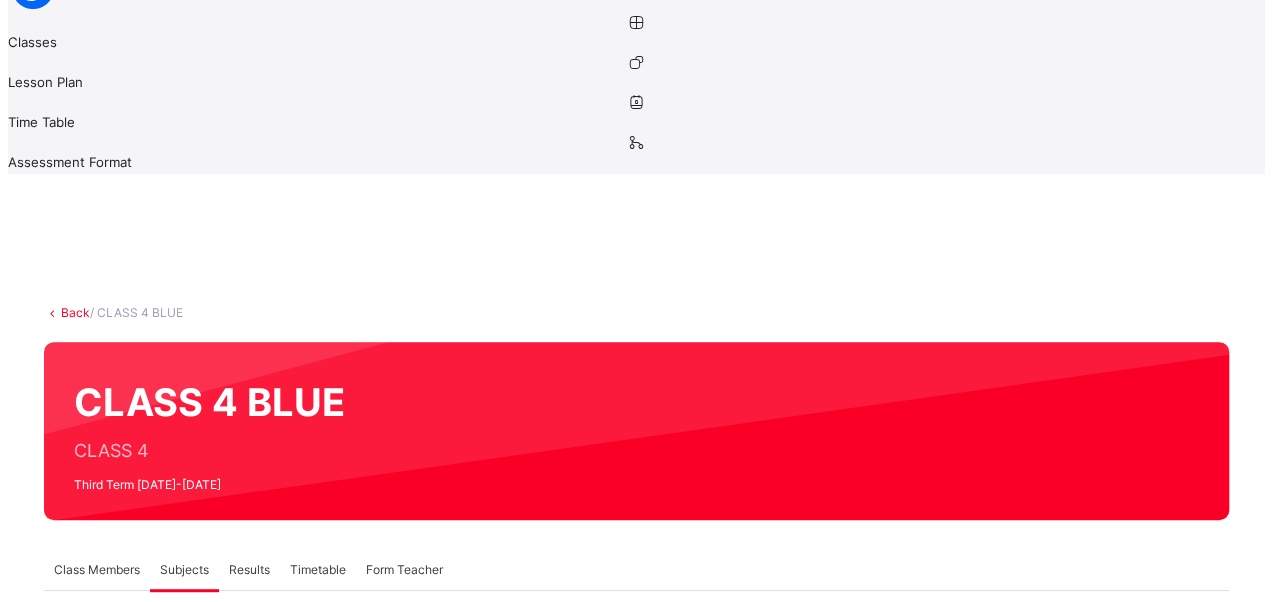 scroll, scrollTop: 191, scrollLeft: 0, axis: vertical 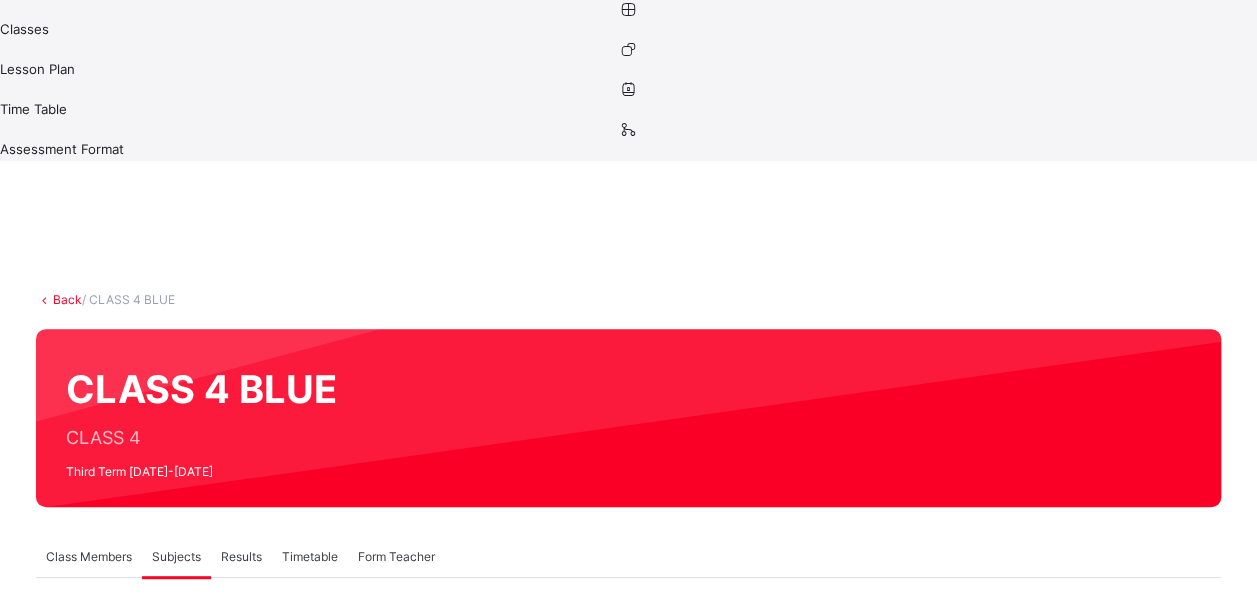click on "View subject result" at bounding box center (1153, 624) 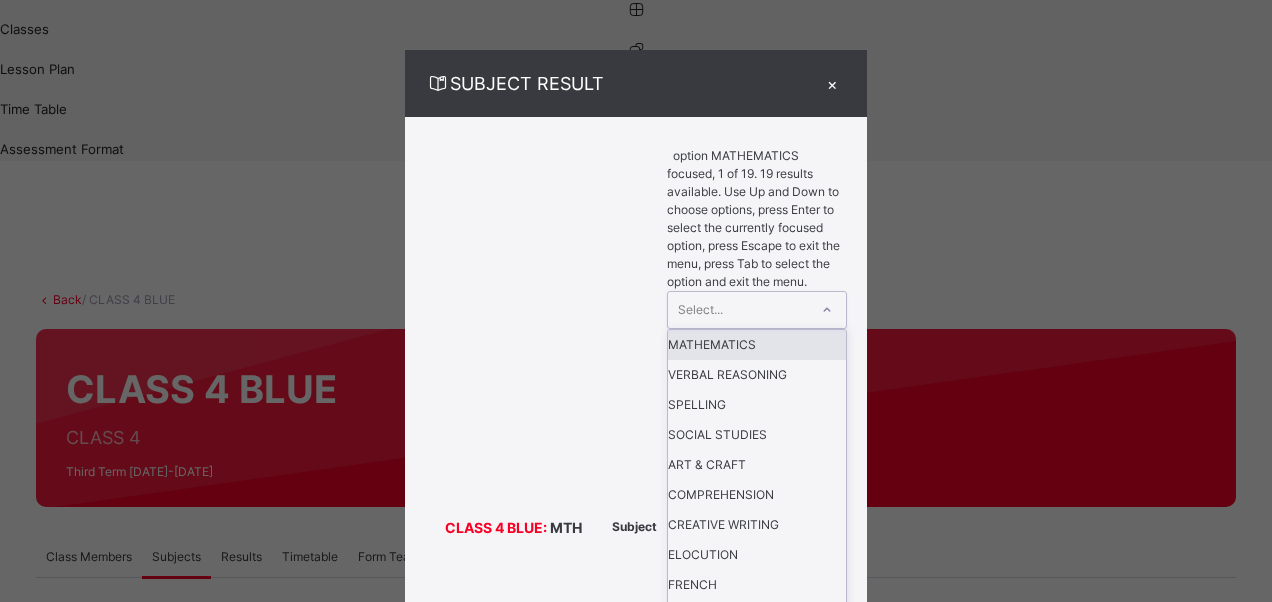 click at bounding box center [827, 310] 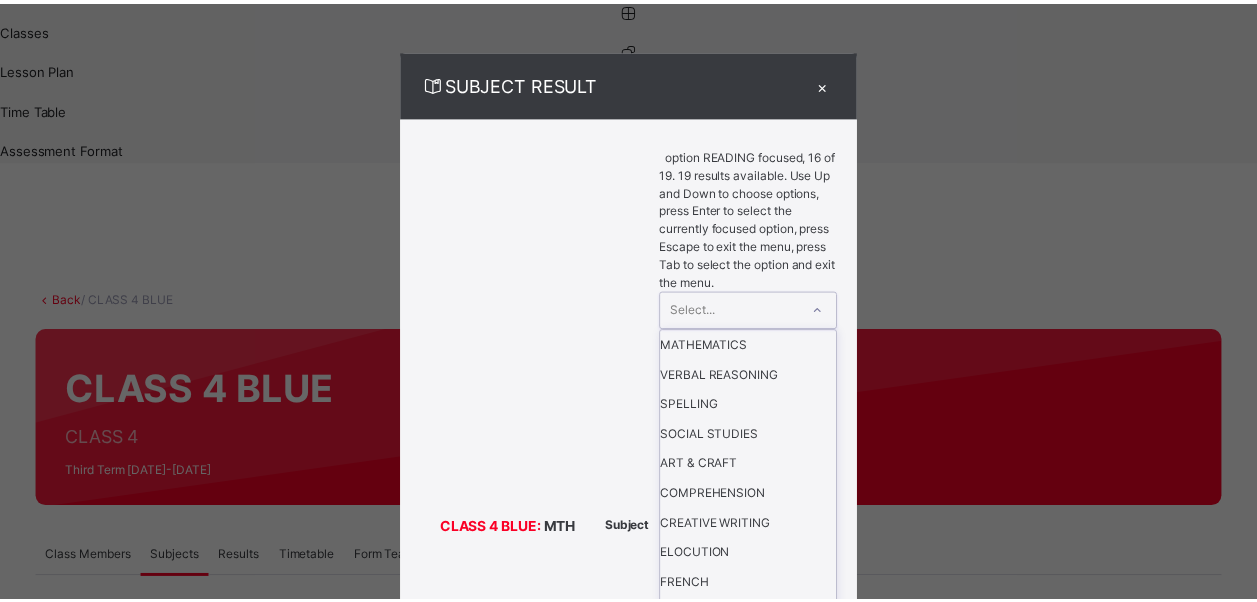scroll, scrollTop: 400, scrollLeft: 0, axis: vertical 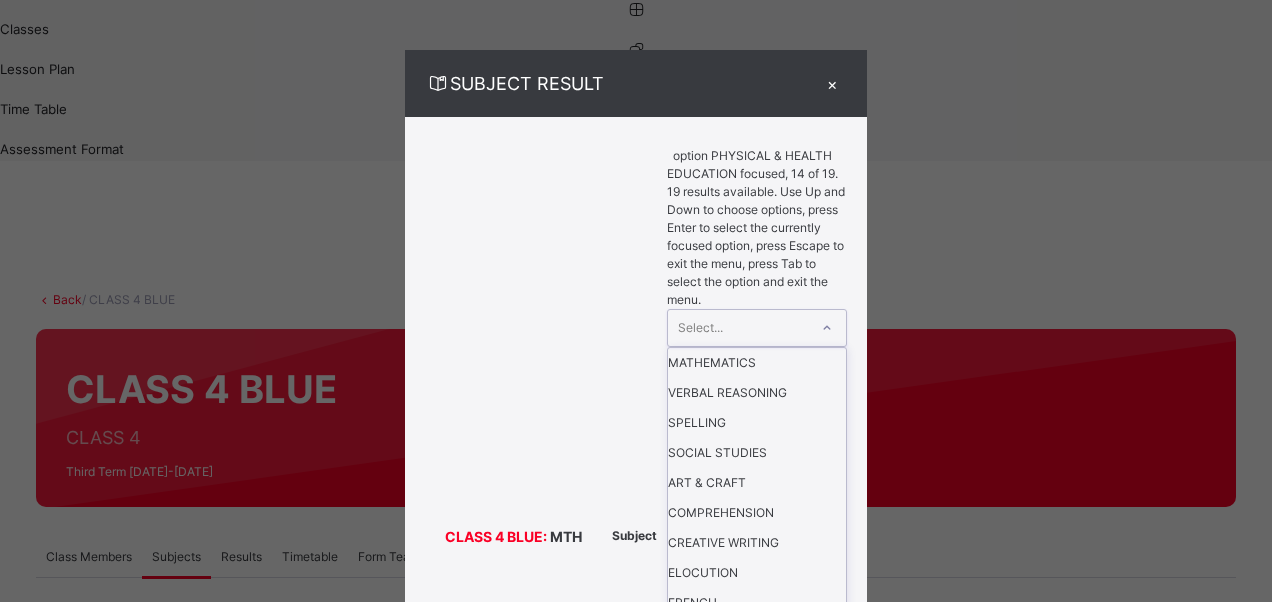 click on "PHYSICAL & HEALTH EDUCATION" at bounding box center (757, 756) 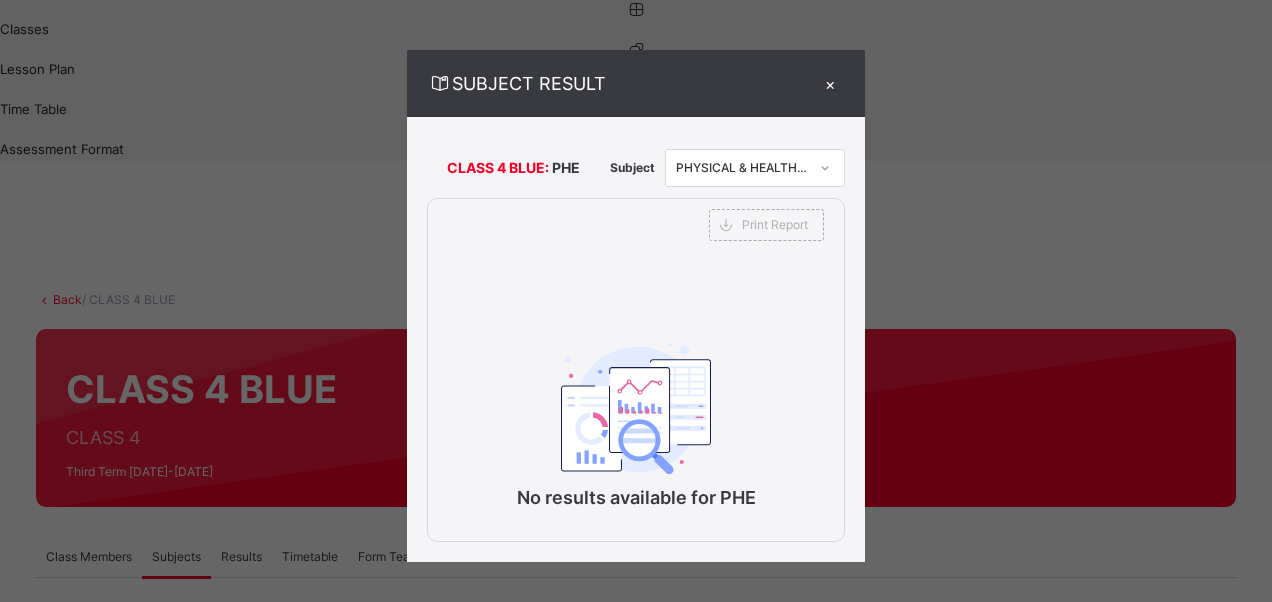 click on "Subject" at bounding box center [632, 168] 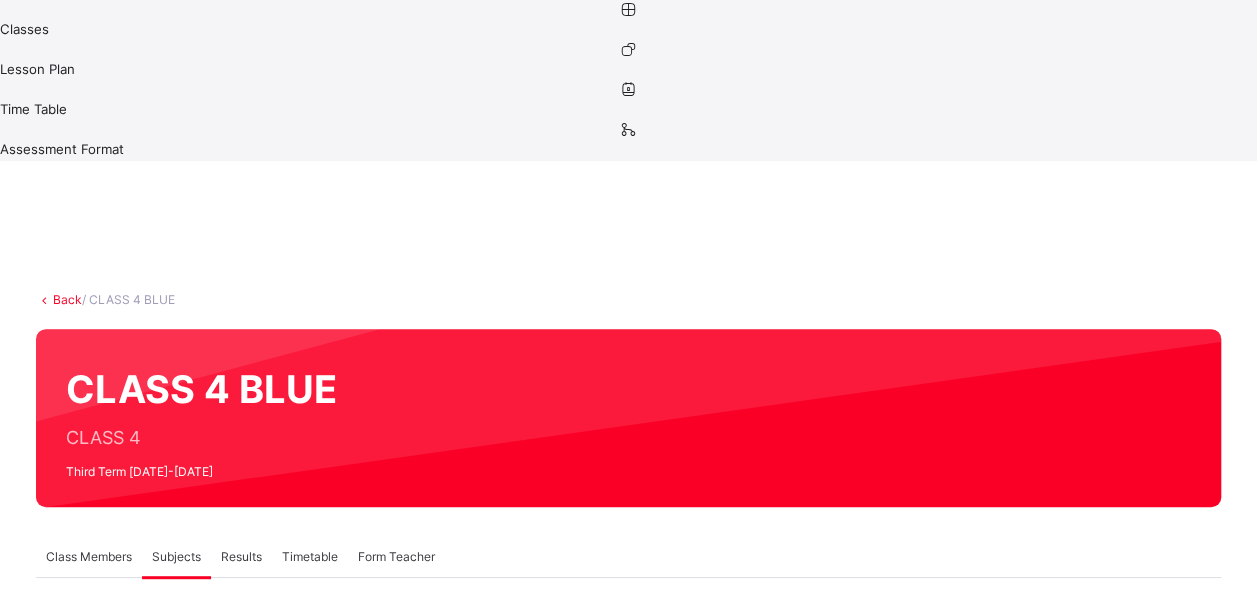 click on "Results" at bounding box center (241, 557) 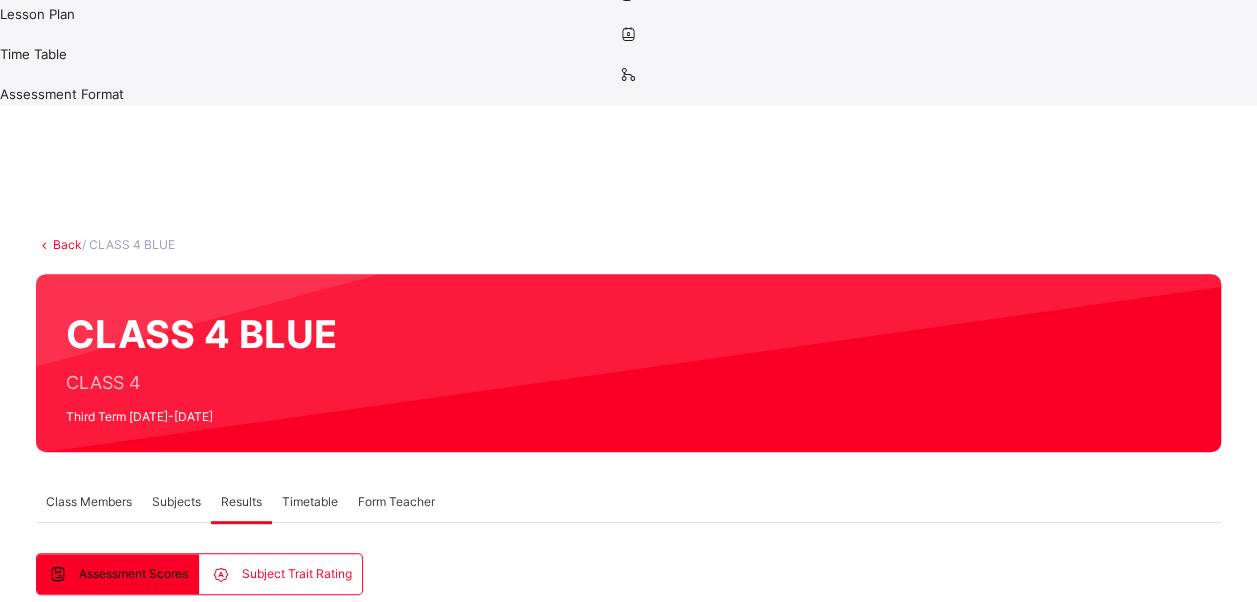 scroll, scrollTop: 259, scrollLeft: 0, axis: vertical 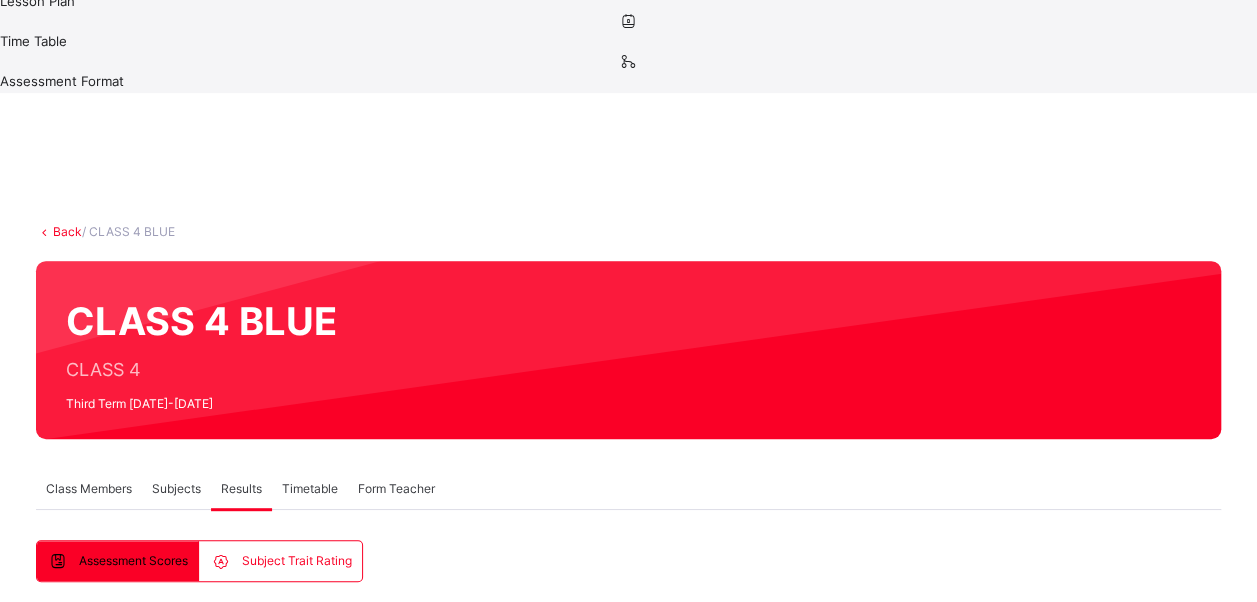 click on "Subject Trait Rating" at bounding box center (280, 561) 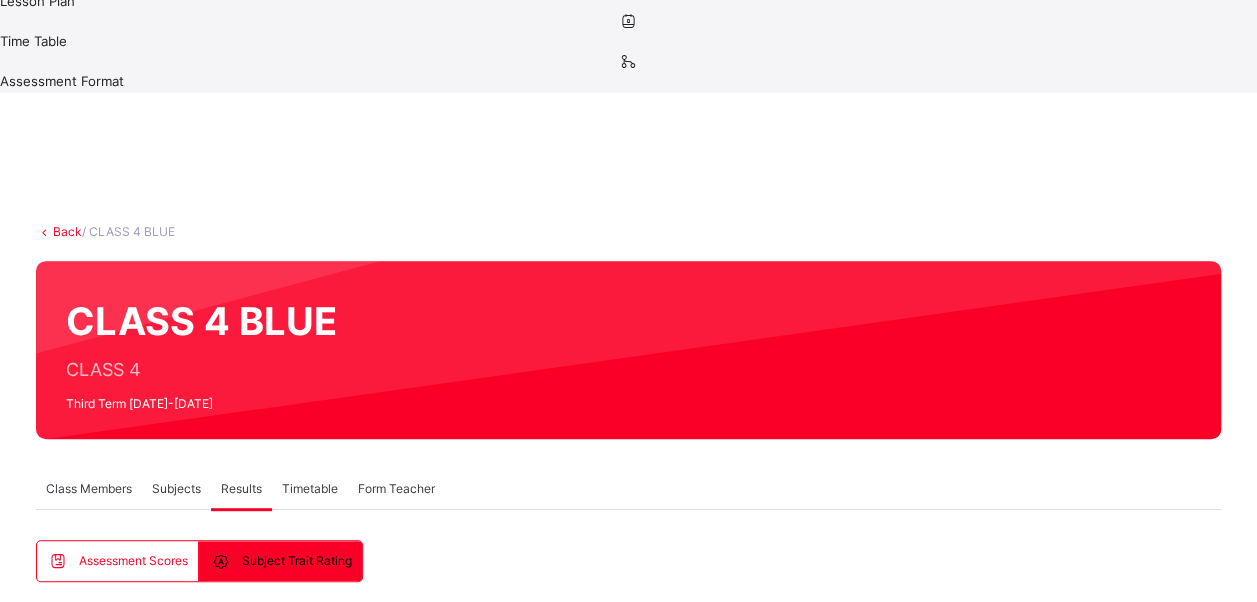 scroll, scrollTop: 455, scrollLeft: 0, axis: vertical 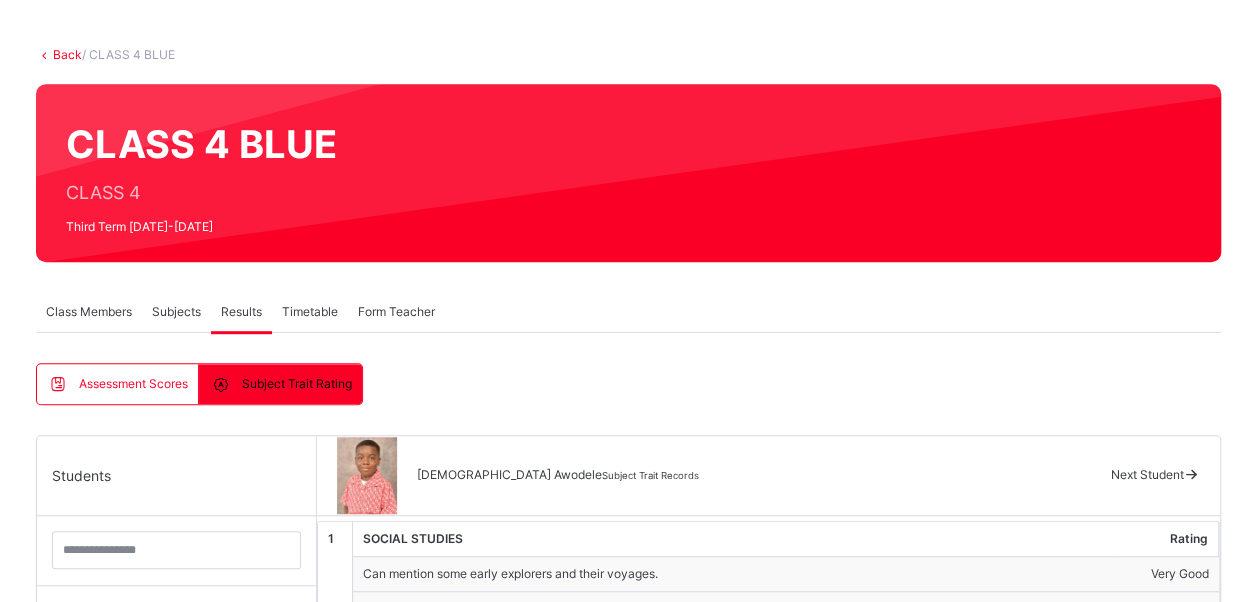 click on "Bryan  Obiekwe CST08858" at bounding box center (181, 679) 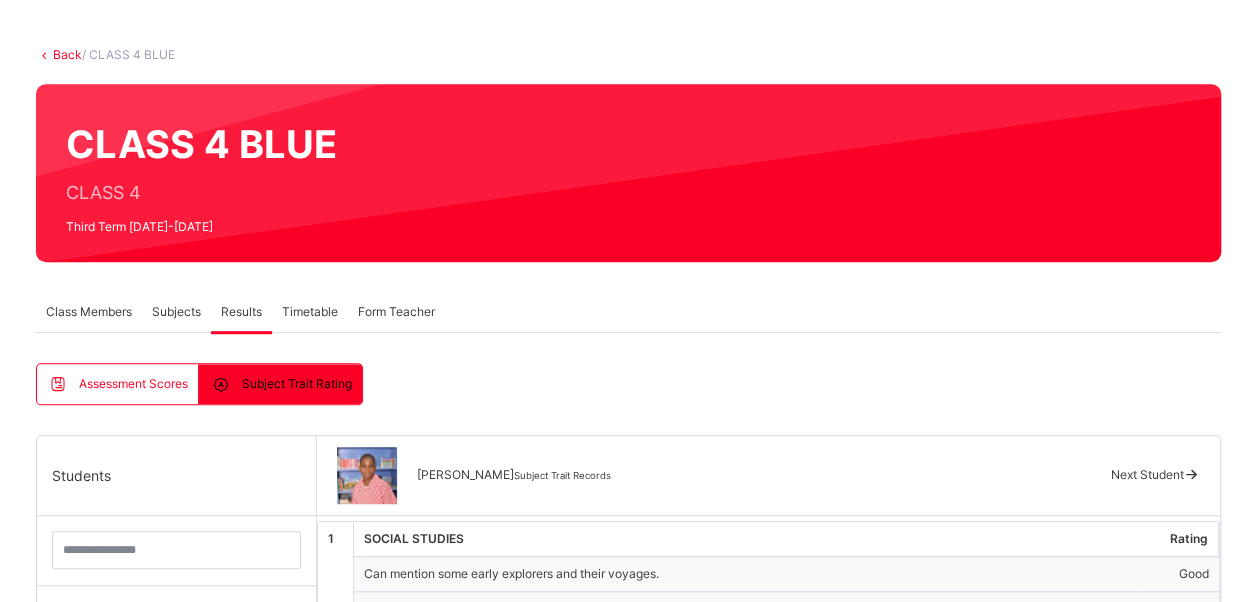 type on "**********" 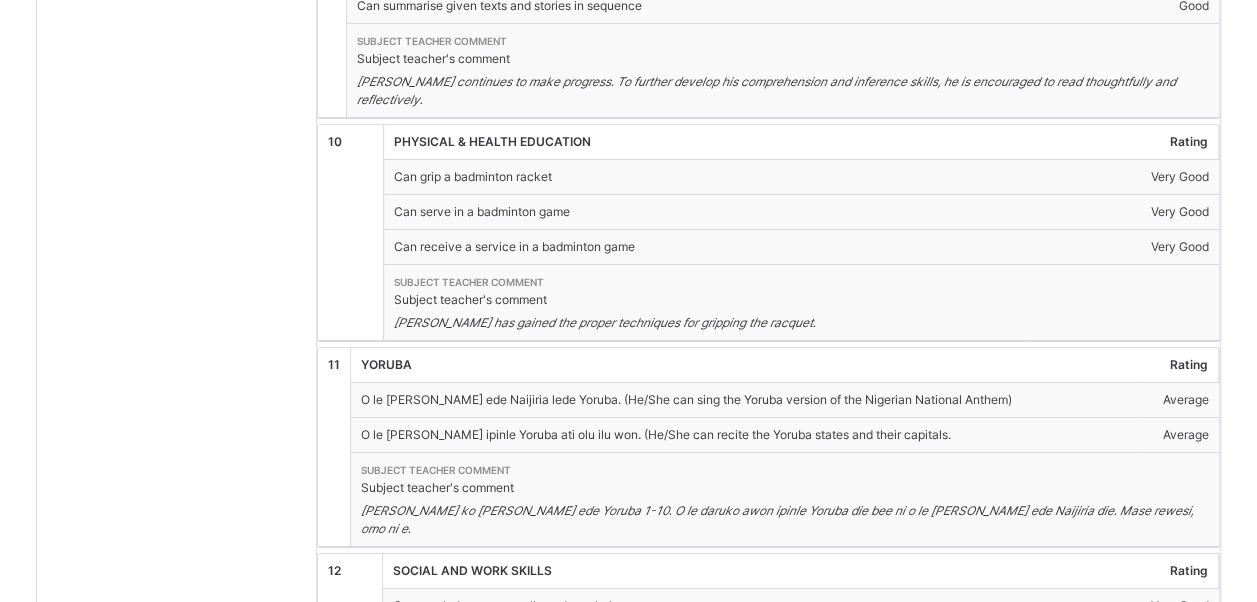 scroll, scrollTop: 3335, scrollLeft: 0, axis: vertical 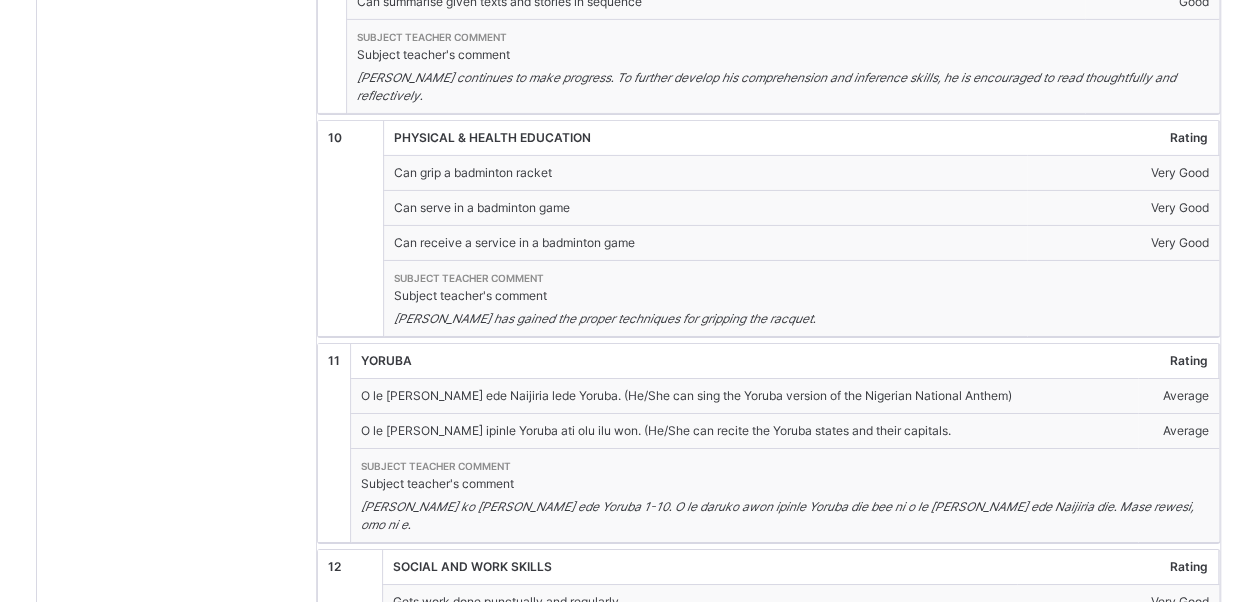 click on "Rating" at bounding box center [1123, 138] 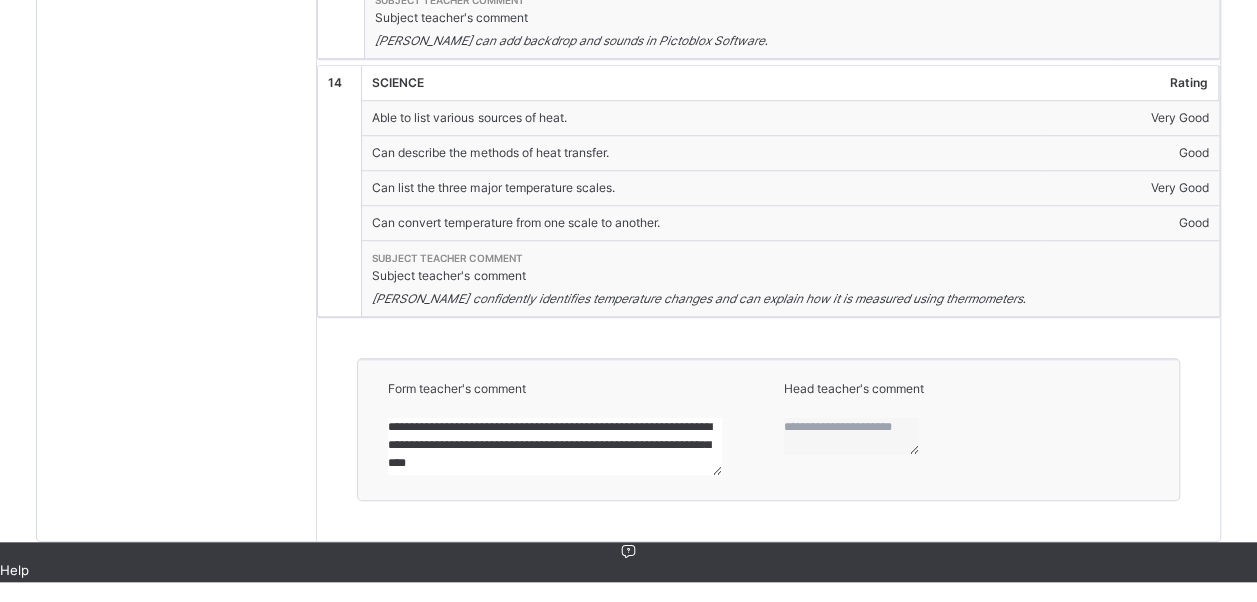 scroll, scrollTop: 4743, scrollLeft: 0, axis: vertical 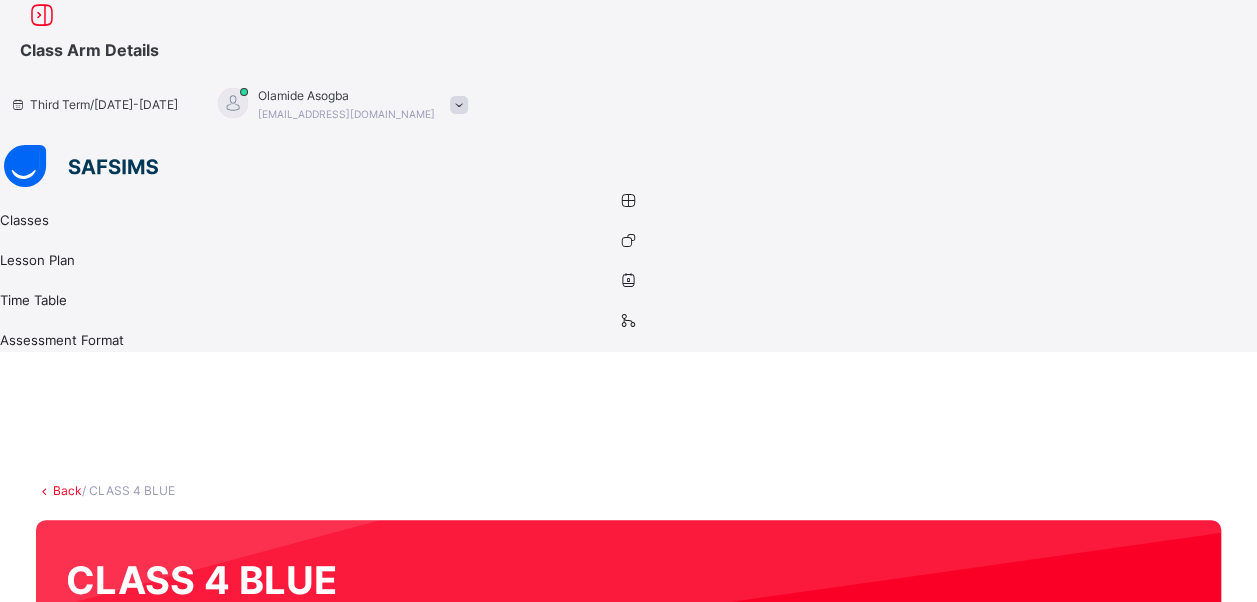 click on "/ CLASS 4 BLUE" at bounding box center [128, 490] 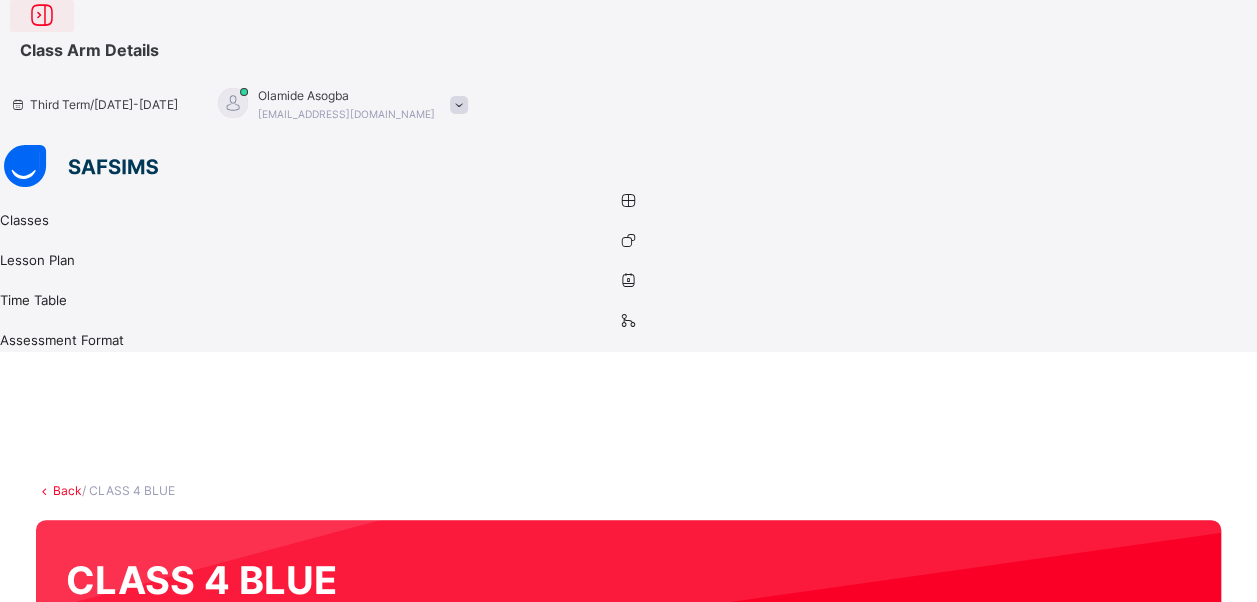 click at bounding box center (42, 16) 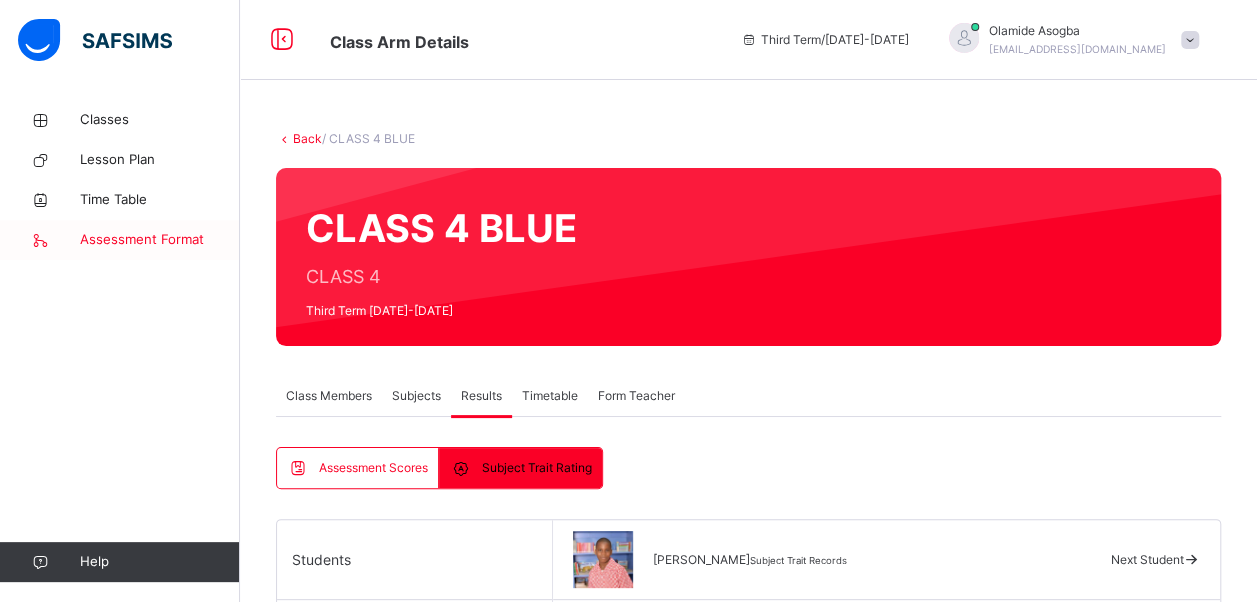 click on "Assessment Format" at bounding box center (120, 240) 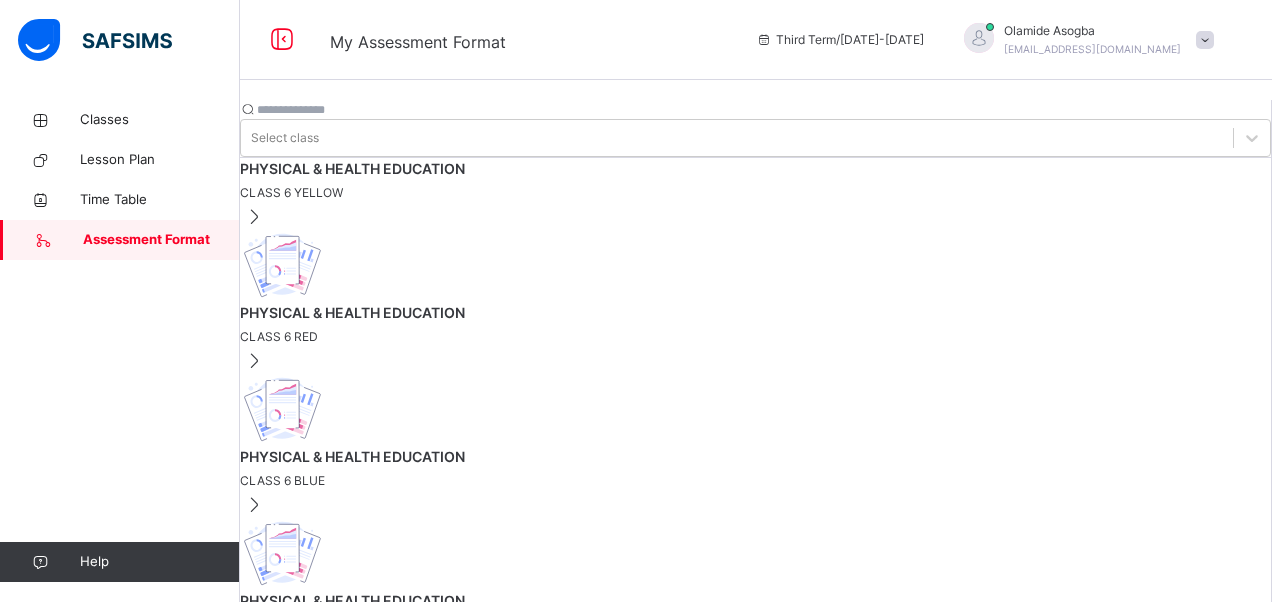 click at bounding box center (95, 40) 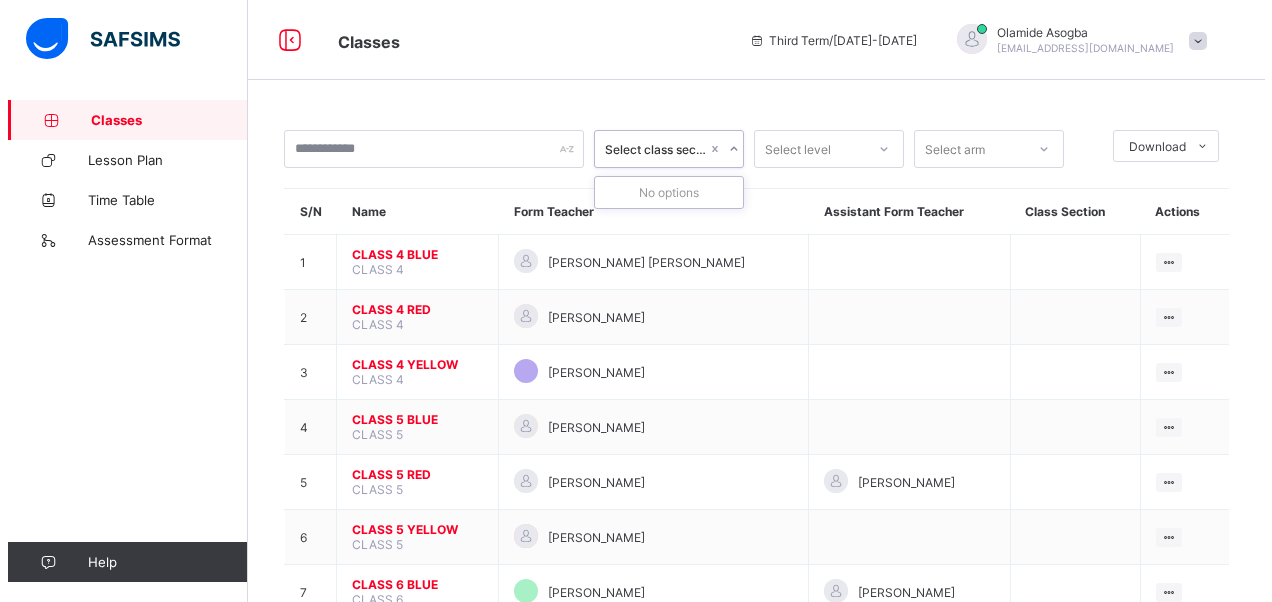 scroll, scrollTop: 0, scrollLeft: 0, axis: both 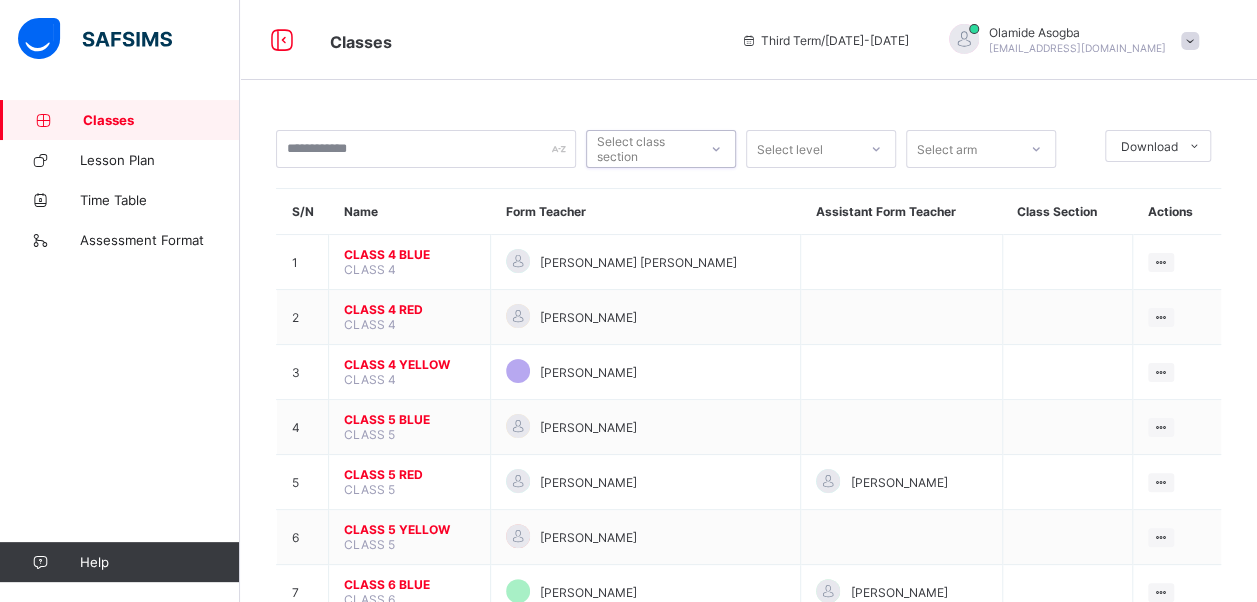 click 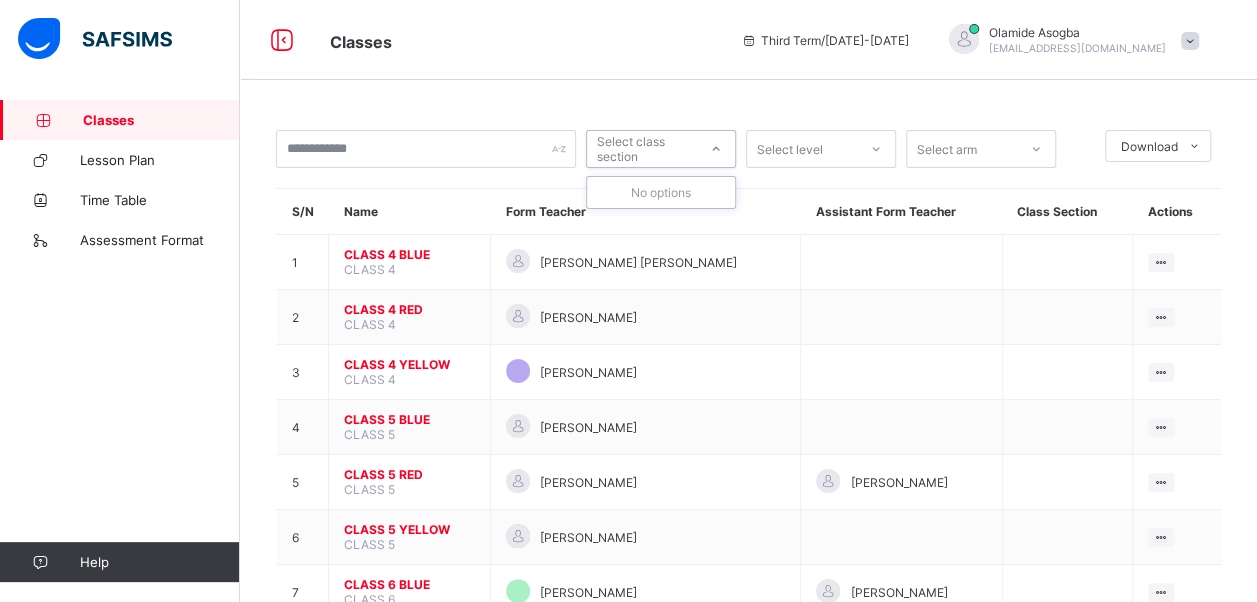 click on "No options" at bounding box center (661, 192) 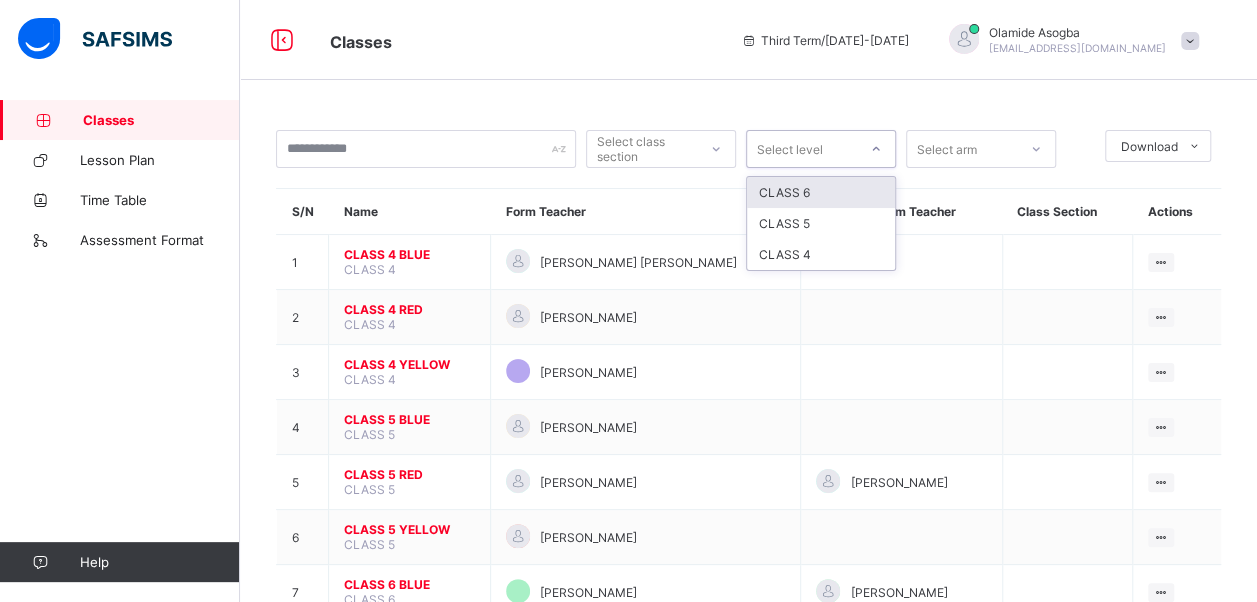 click on "Select level" at bounding box center [802, 149] 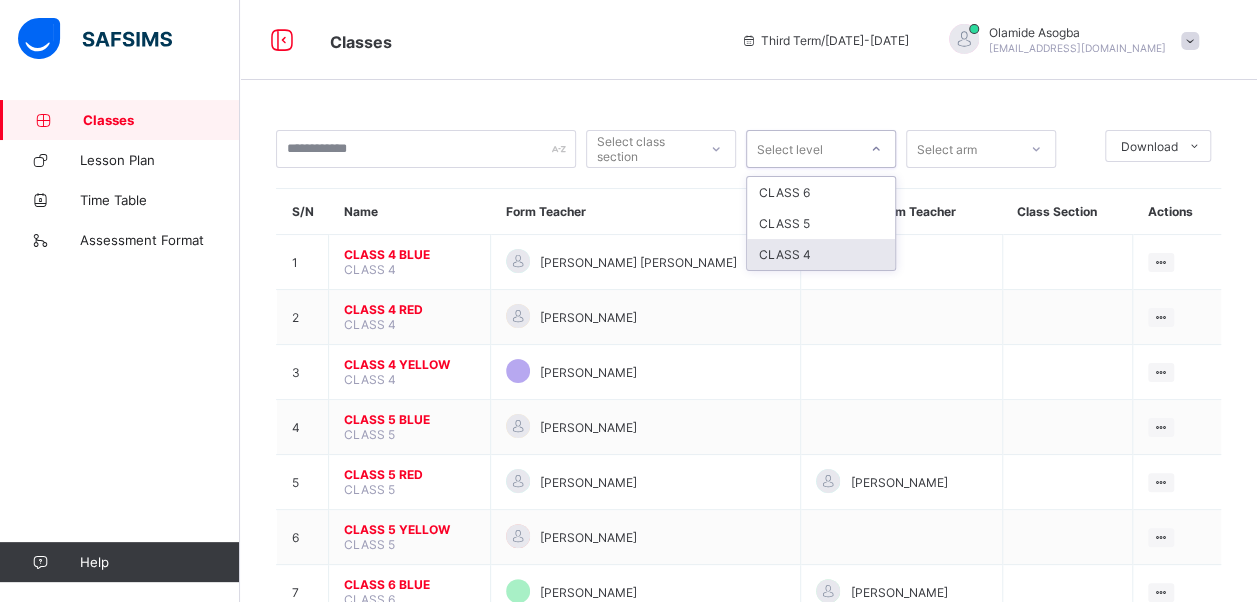 click on "CLASS 4" at bounding box center (821, 254) 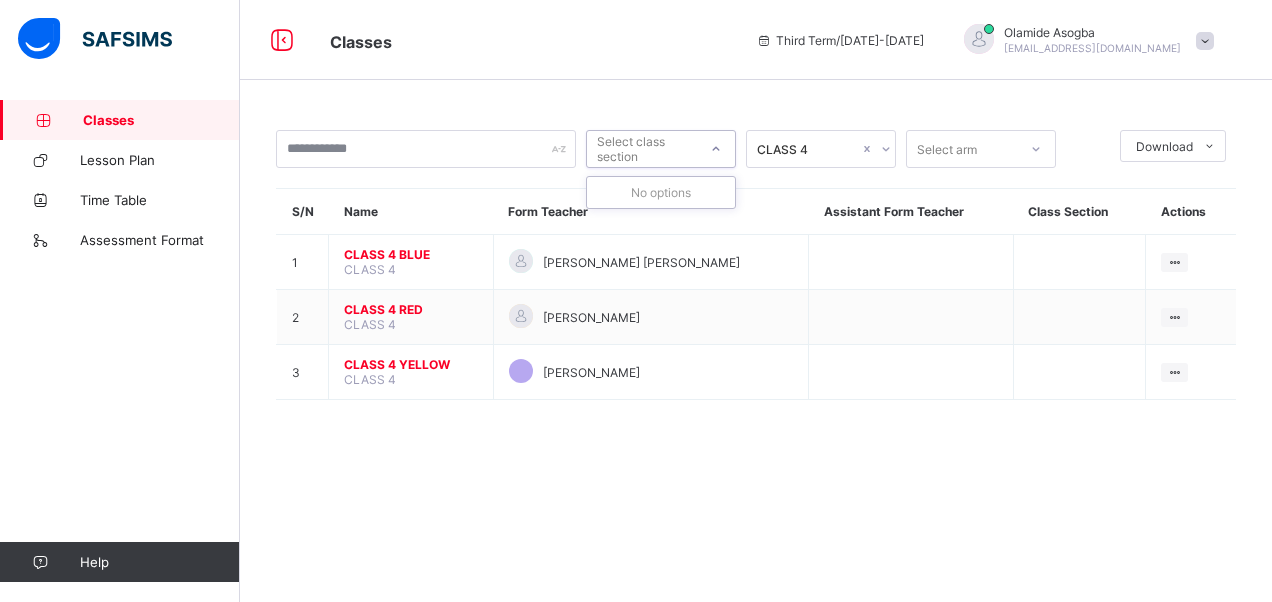 click at bounding box center (716, 149) 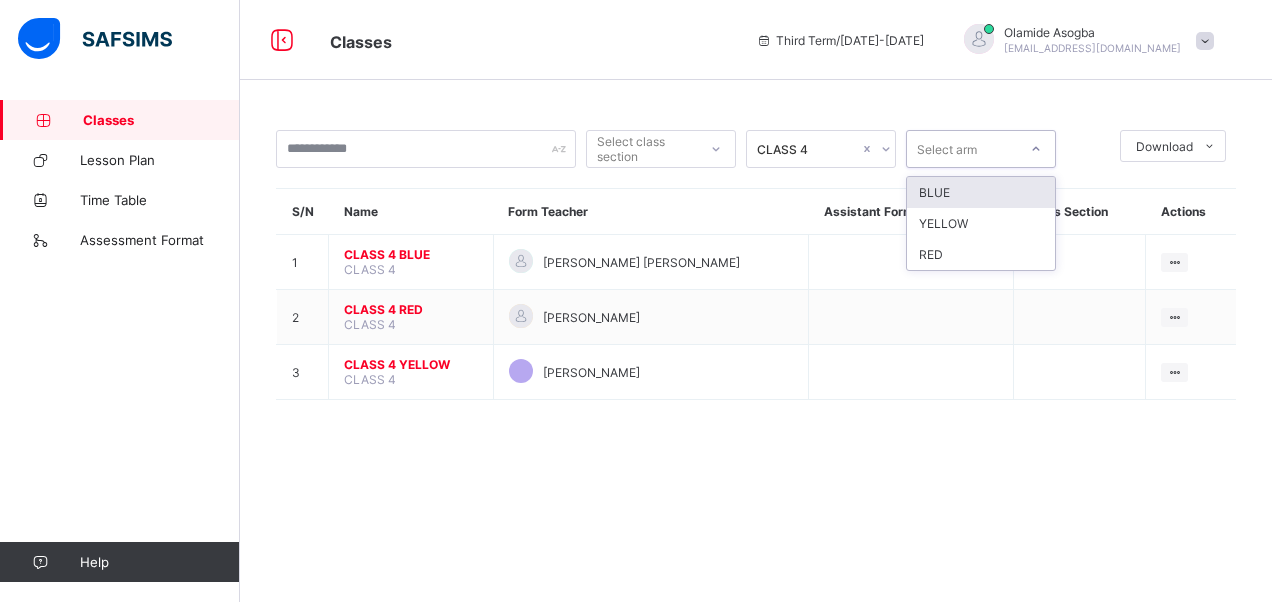 click on "Select arm" at bounding box center [962, 149] 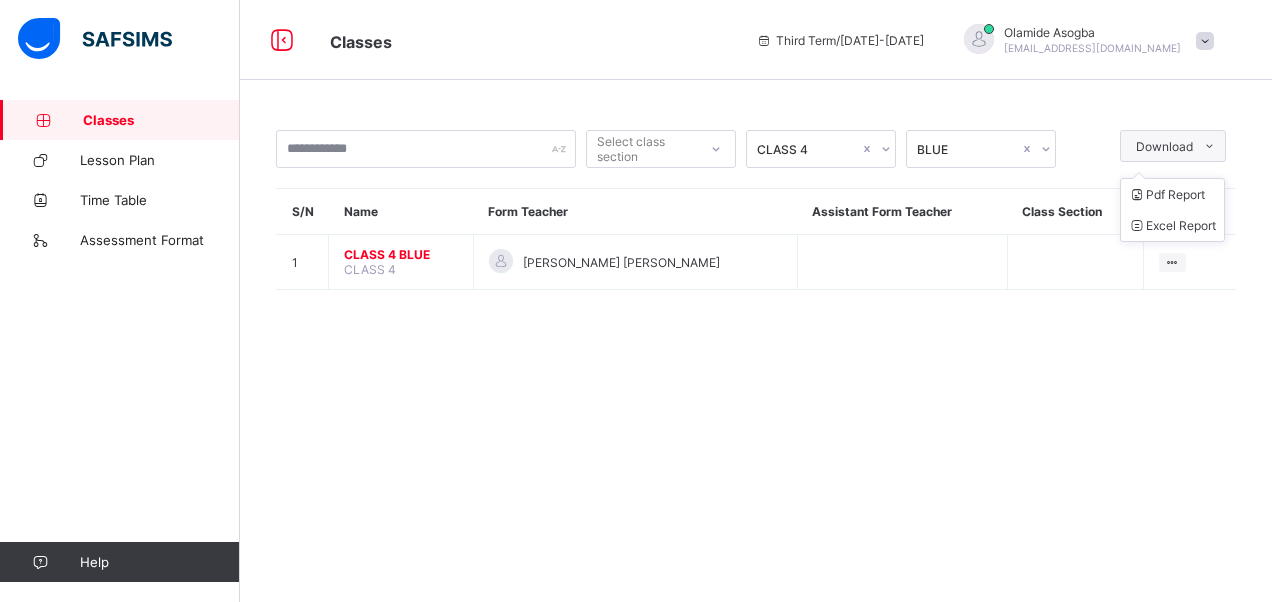 click on "Download" at bounding box center [1173, 146] 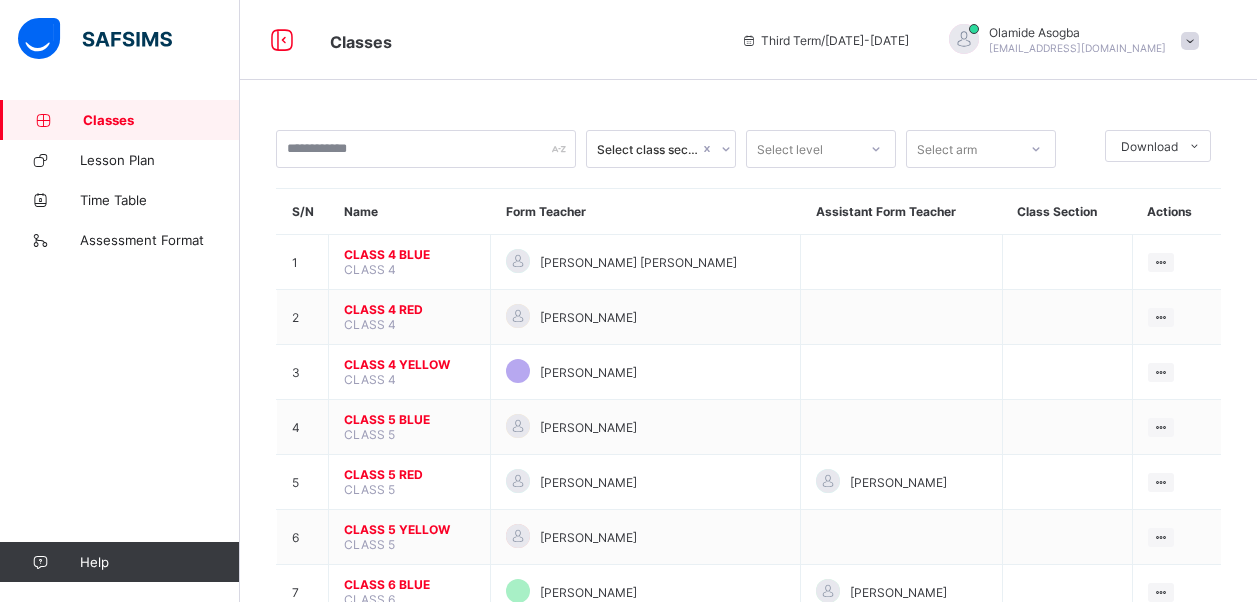 scroll, scrollTop: 0, scrollLeft: 0, axis: both 